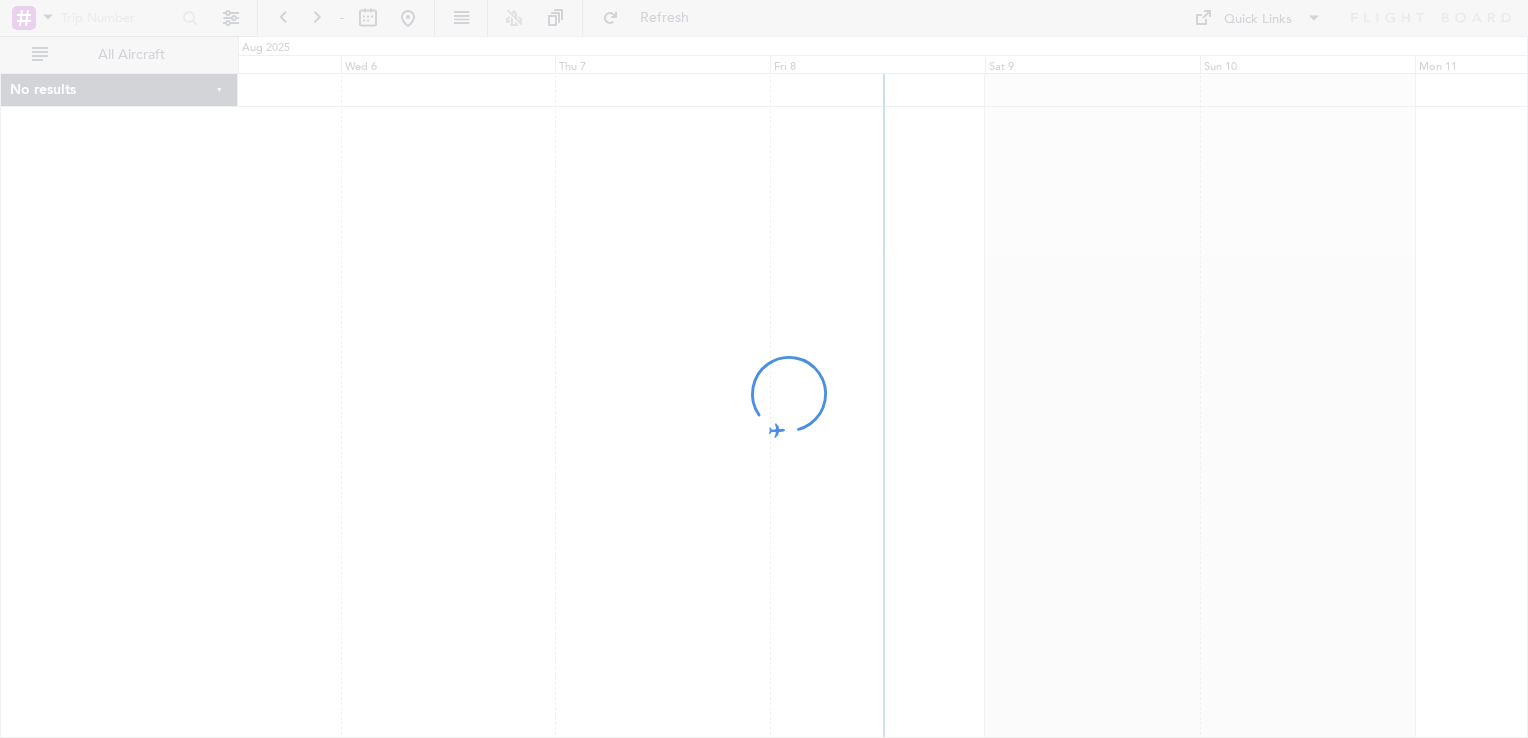 scroll, scrollTop: 0, scrollLeft: 0, axis: both 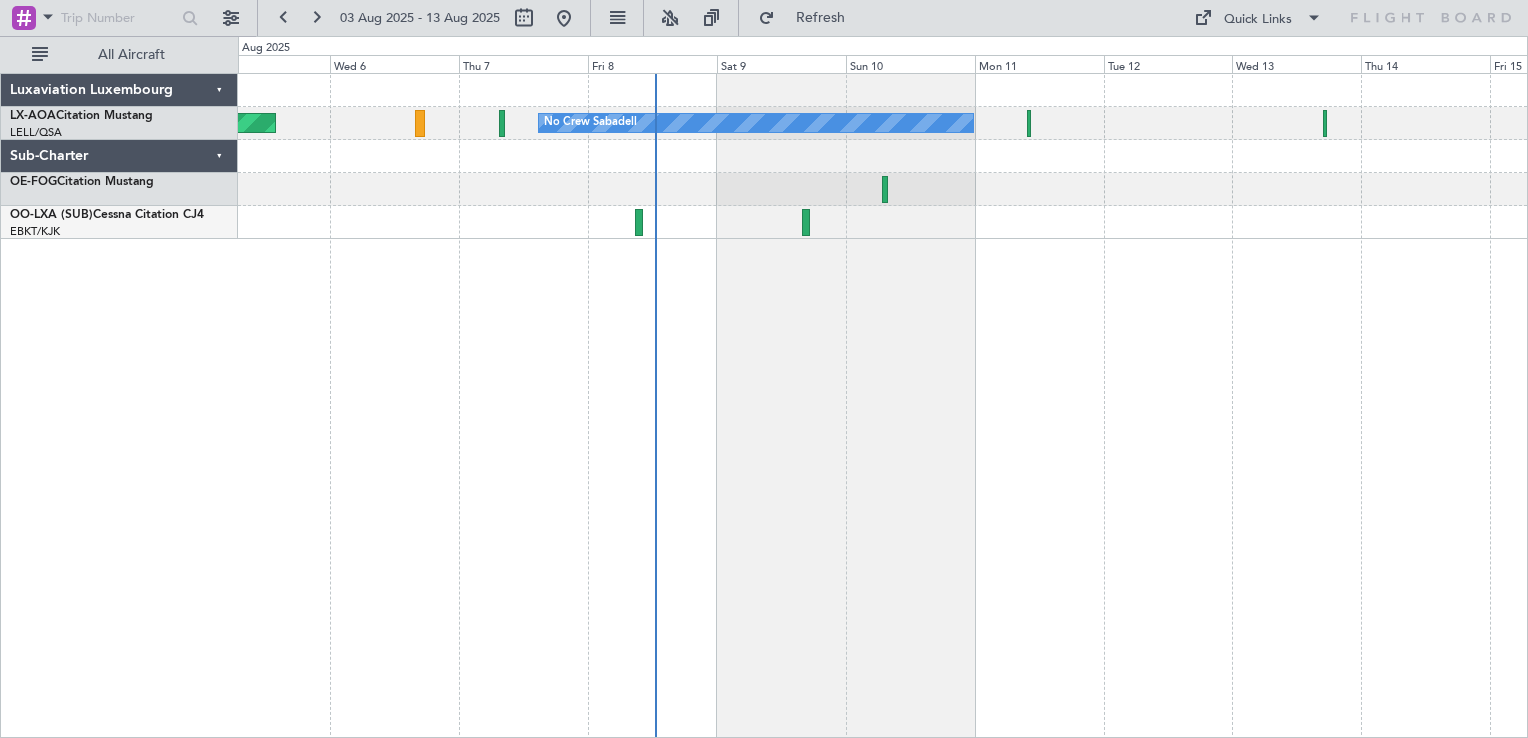 click on "AOG Maint Biarritz (Pays Basque)
No Crew Sabadell
No Crew Sabadell
No Crew Sabadell" 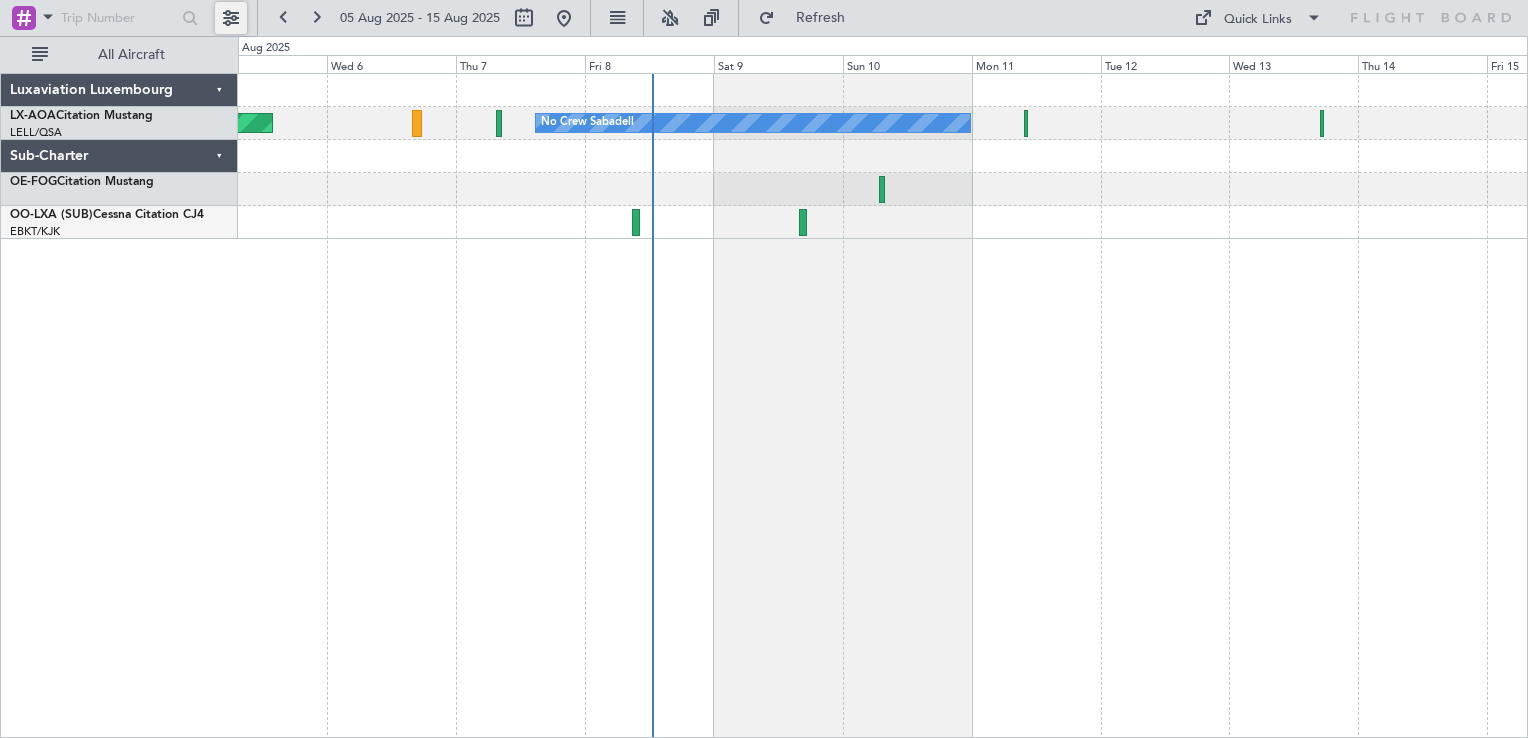 click at bounding box center [231, 18] 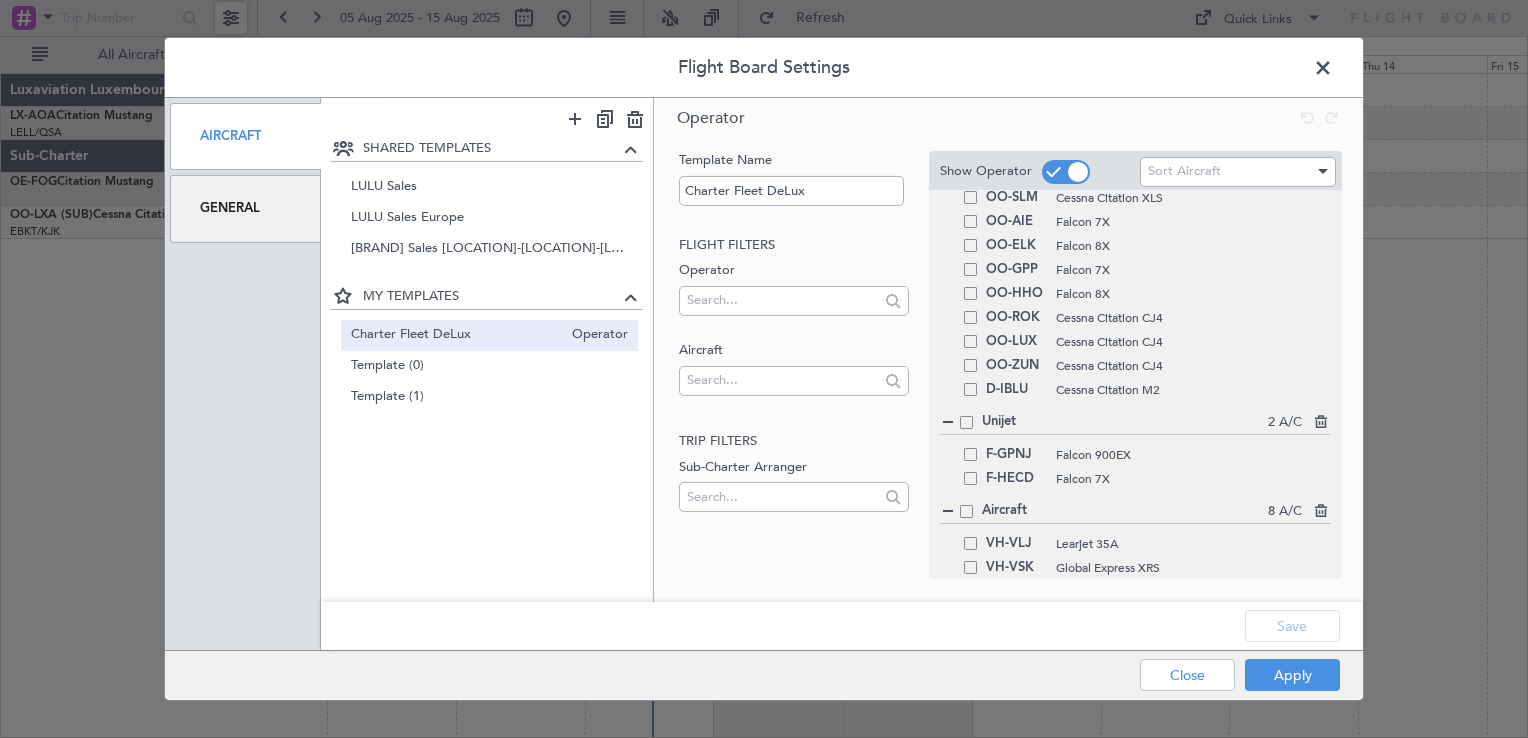scroll, scrollTop: 586, scrollLeft: 0, axis: vertical 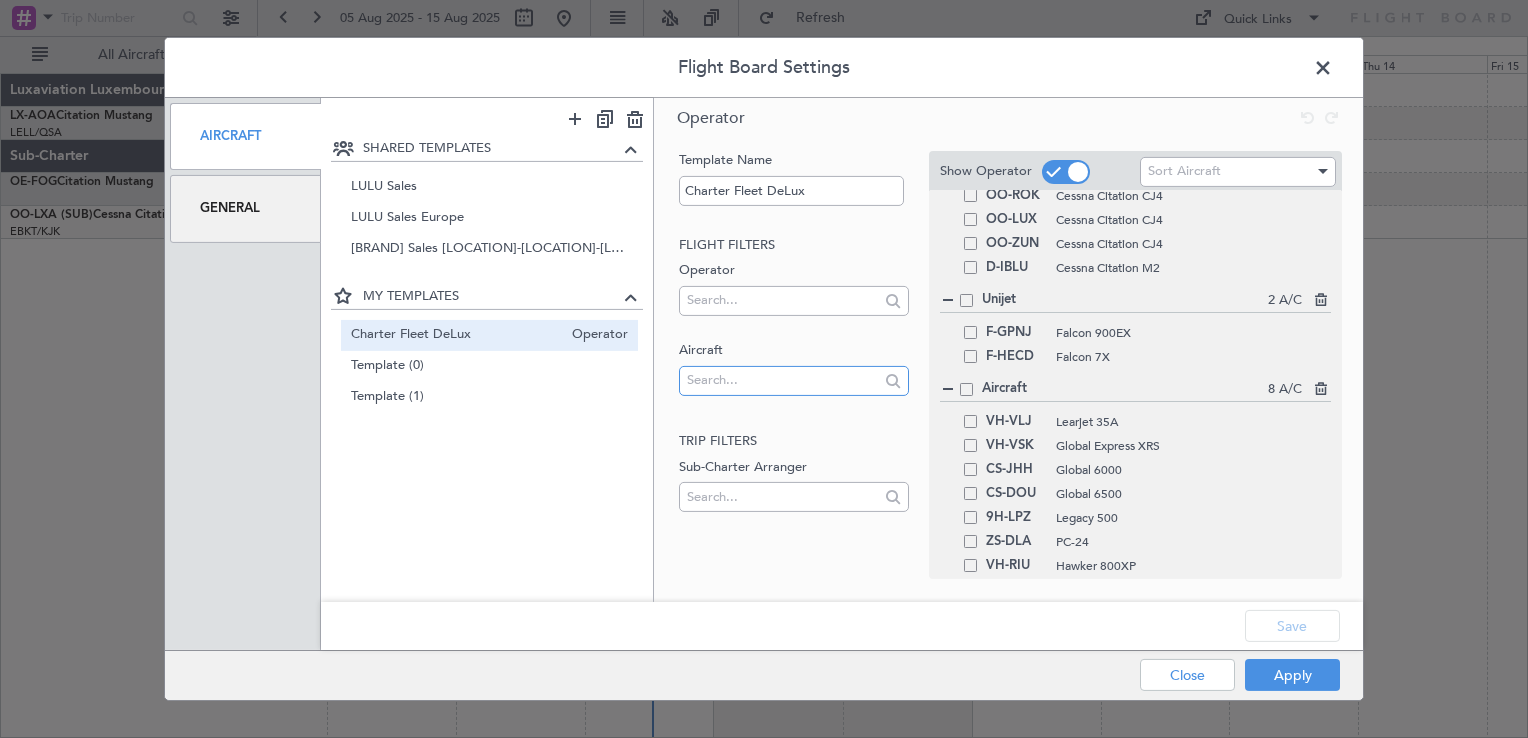 click at bounding box center [782, 380] 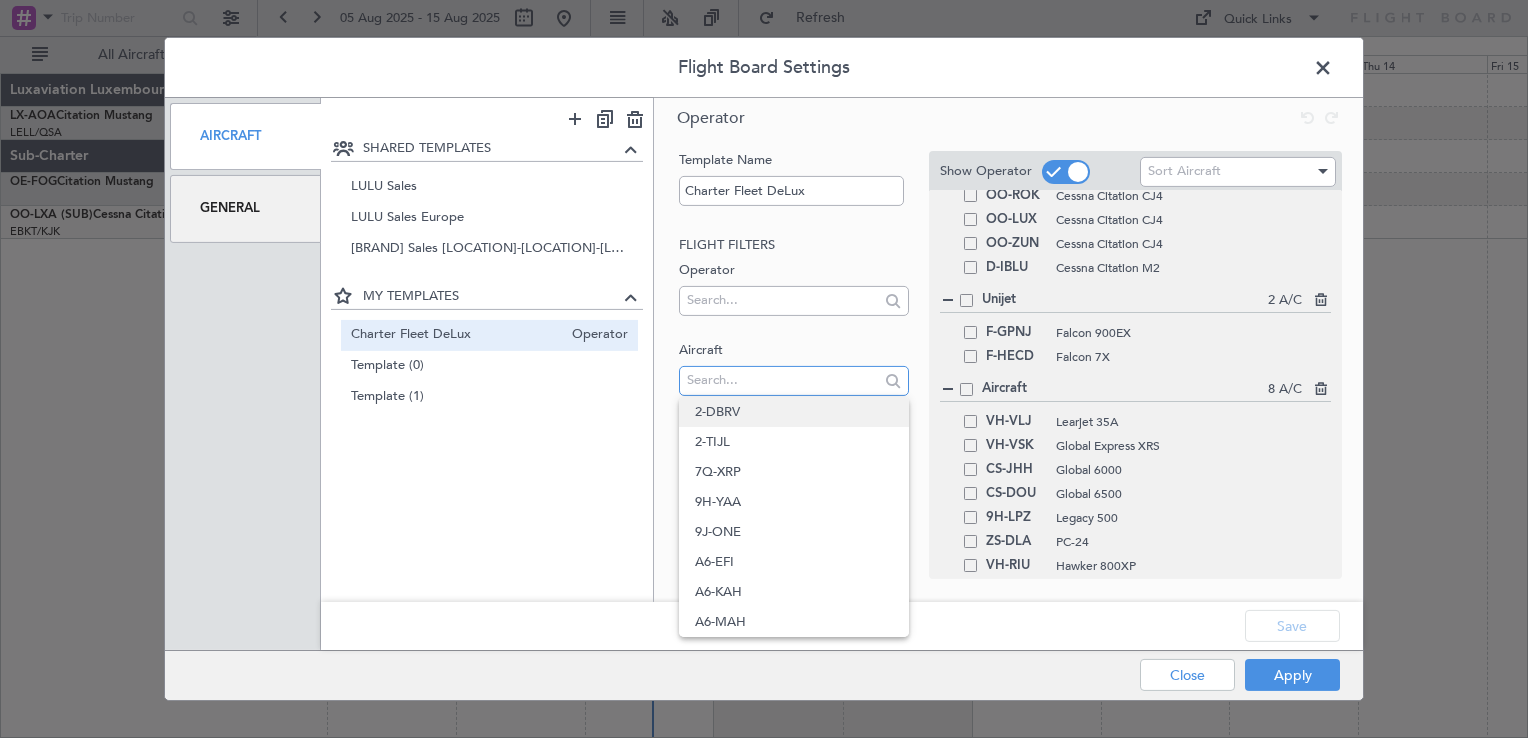 type on "H" 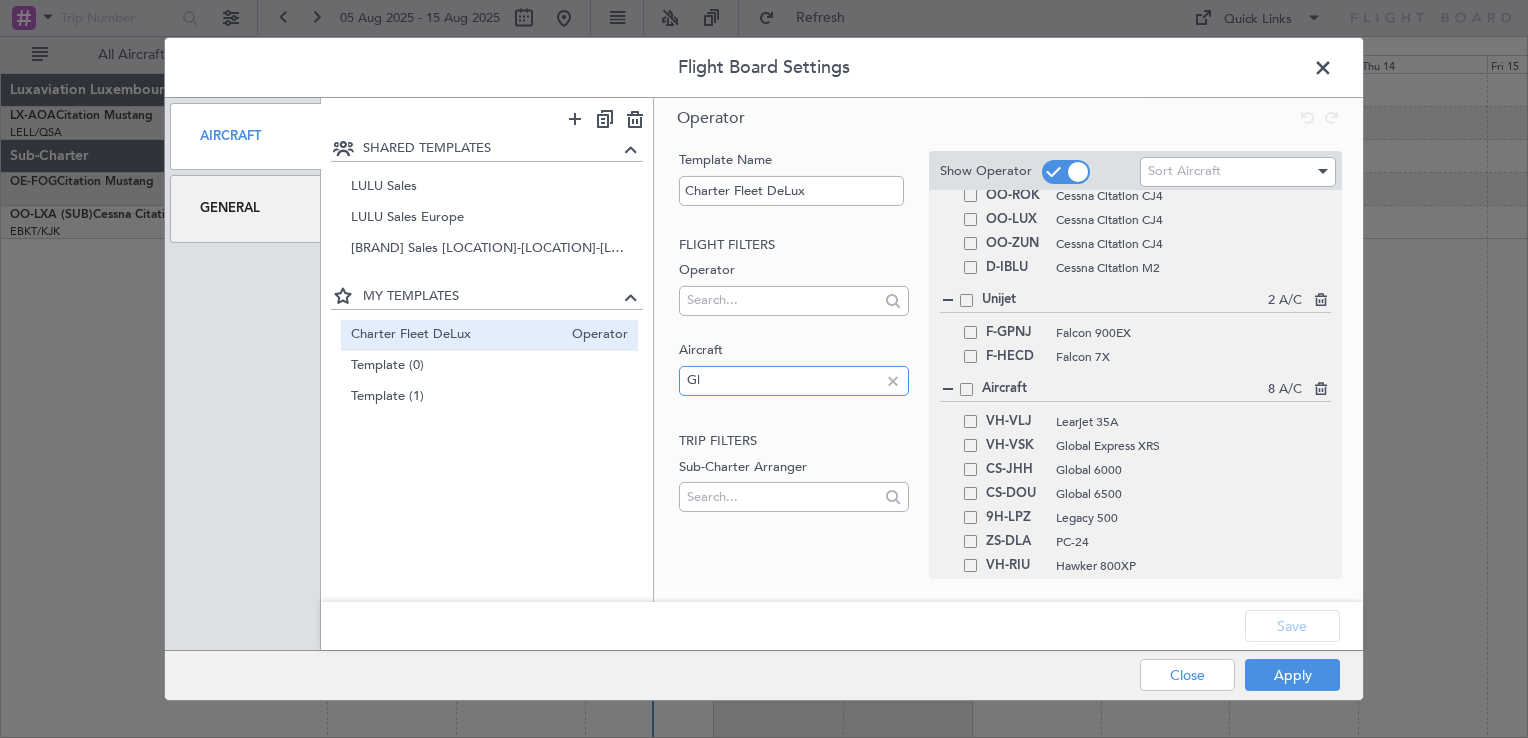 type on "G" 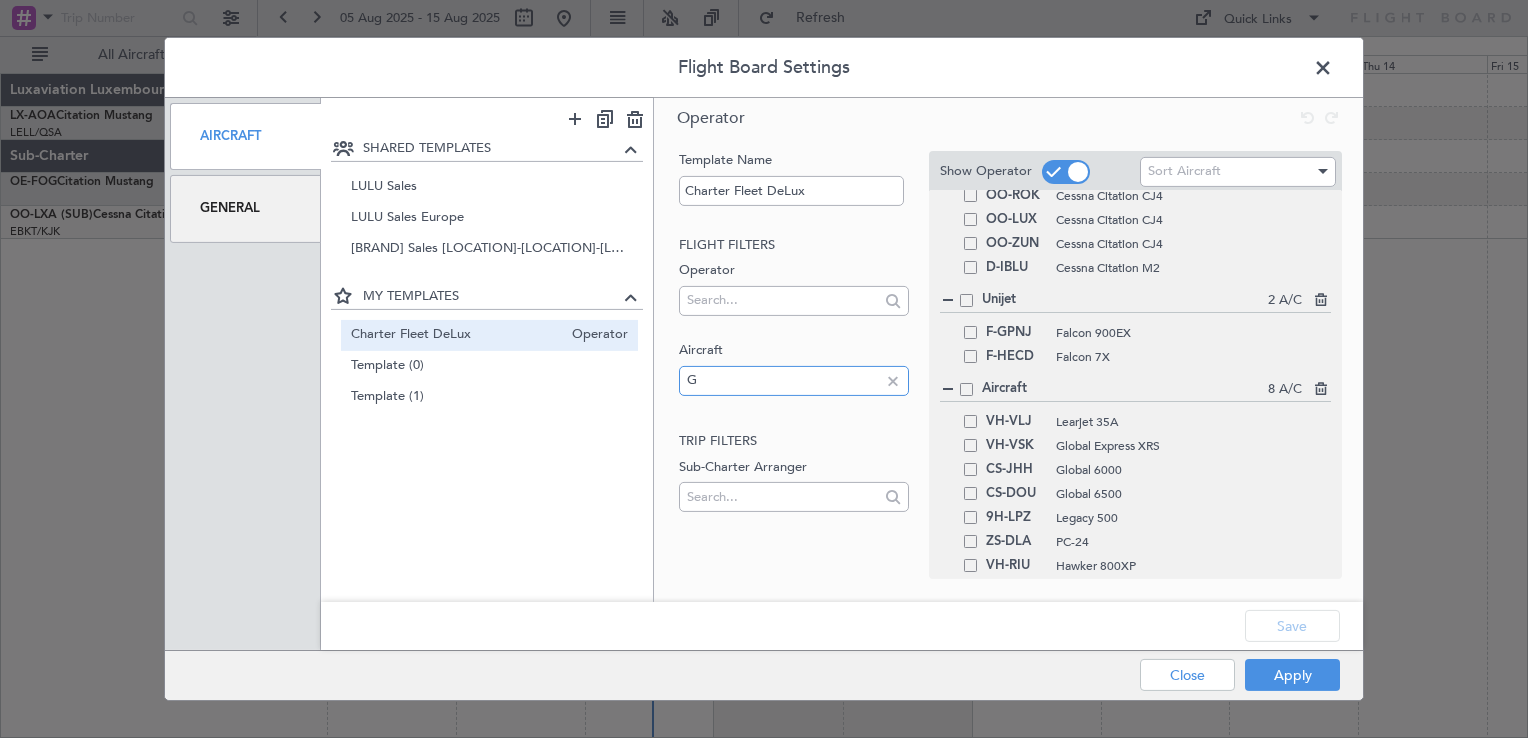 type 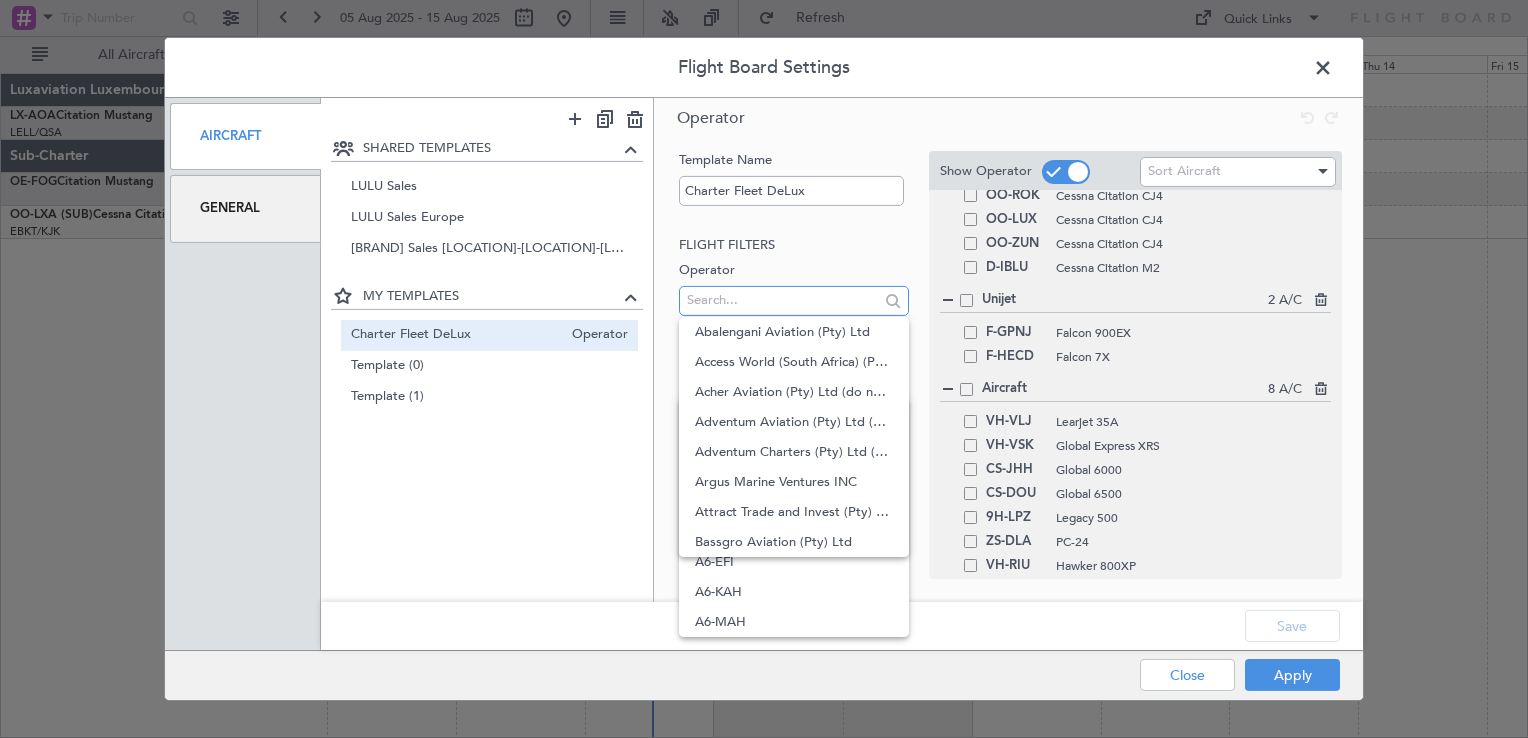 click at bounding box center (782, 300) 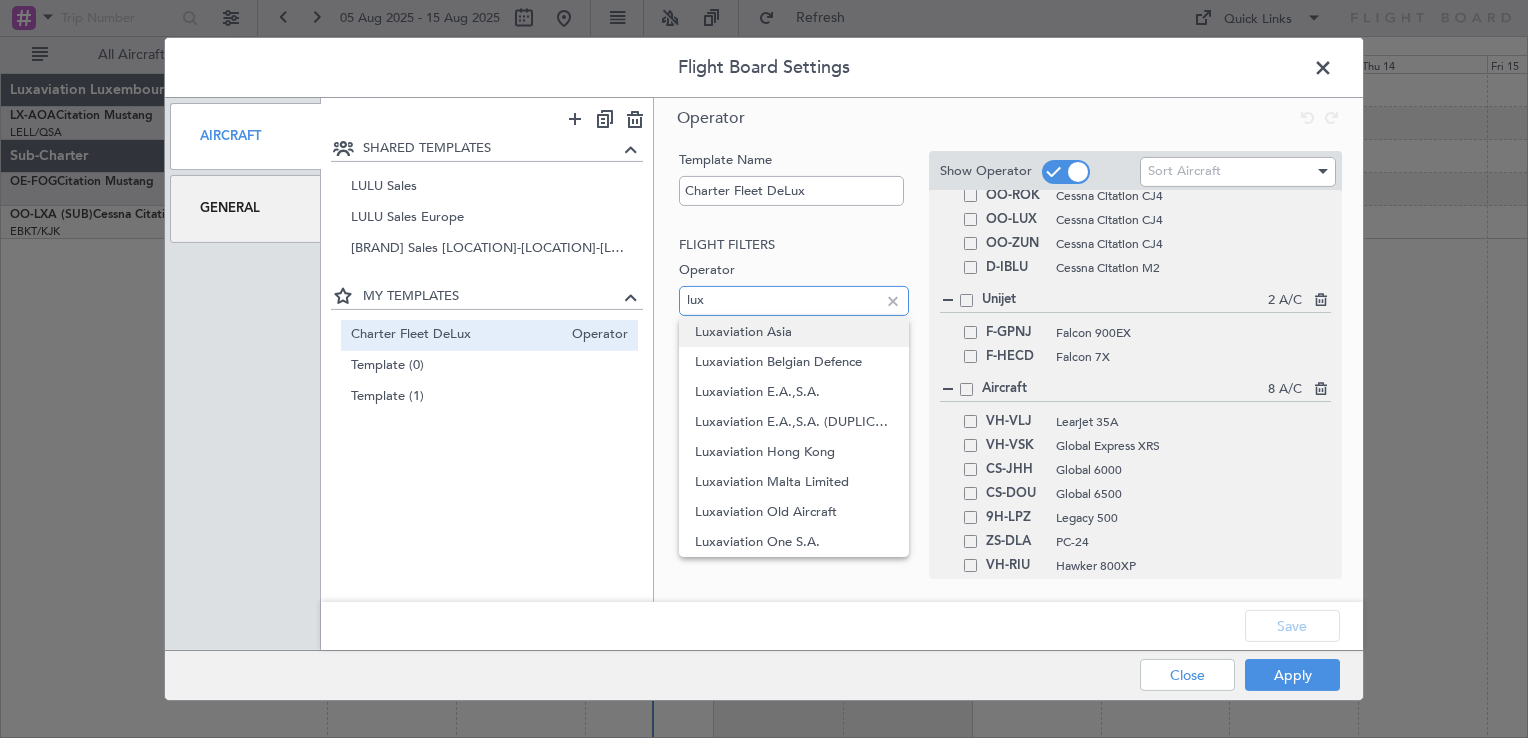 type on "lux" 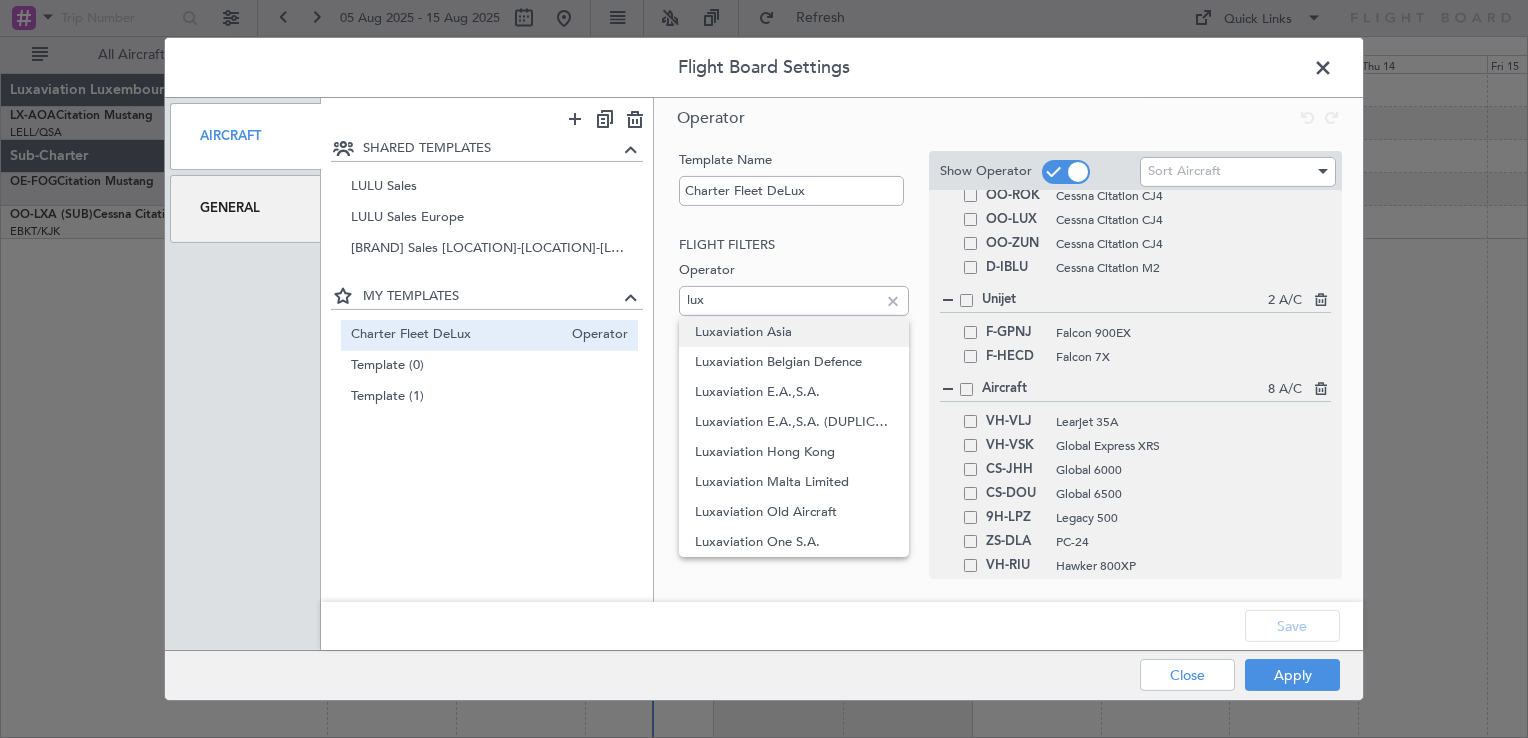 click on "Luxaviation Asia" at bounding box center (793, 332) 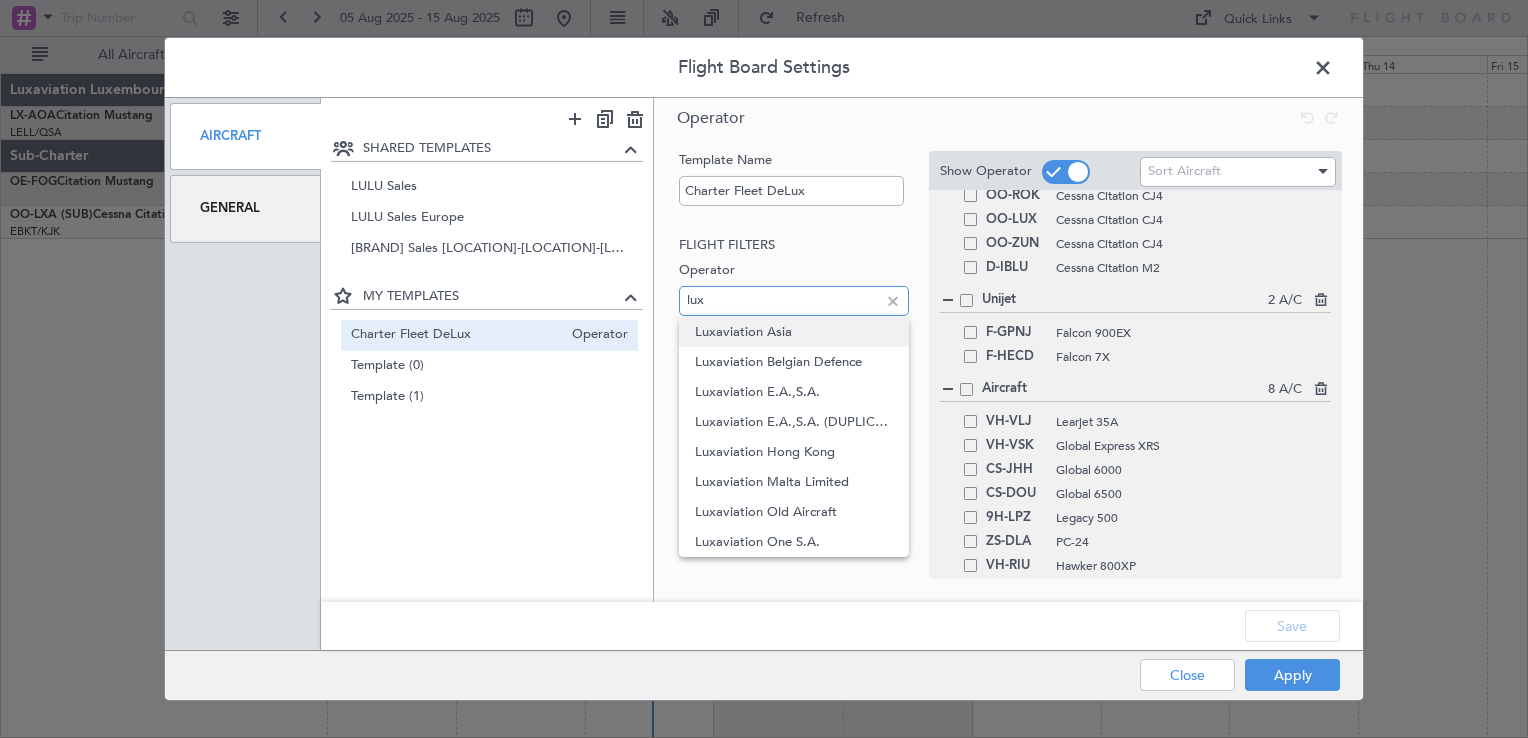 type 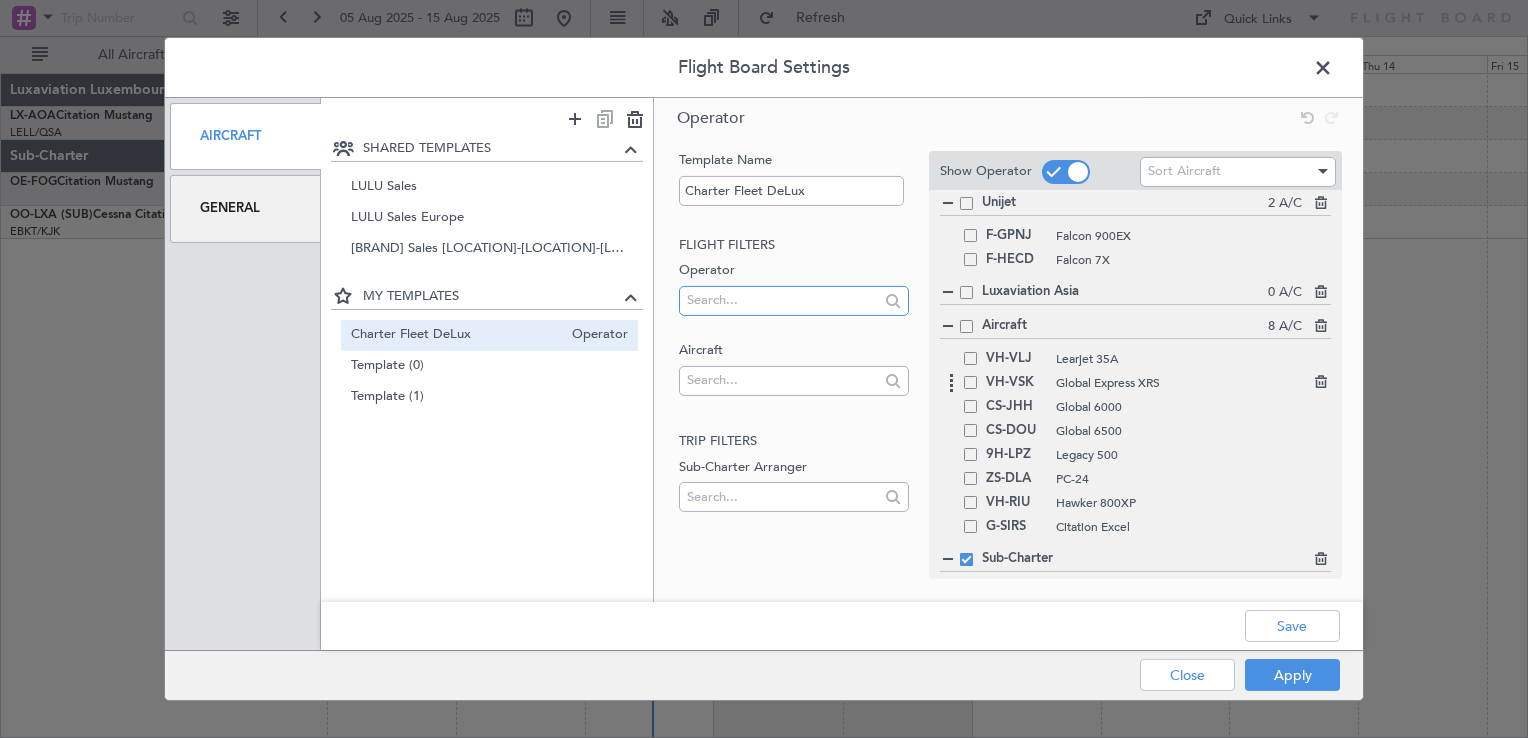 scroll, scrollTop: 682, scrollLeft: 0, axis: vertical 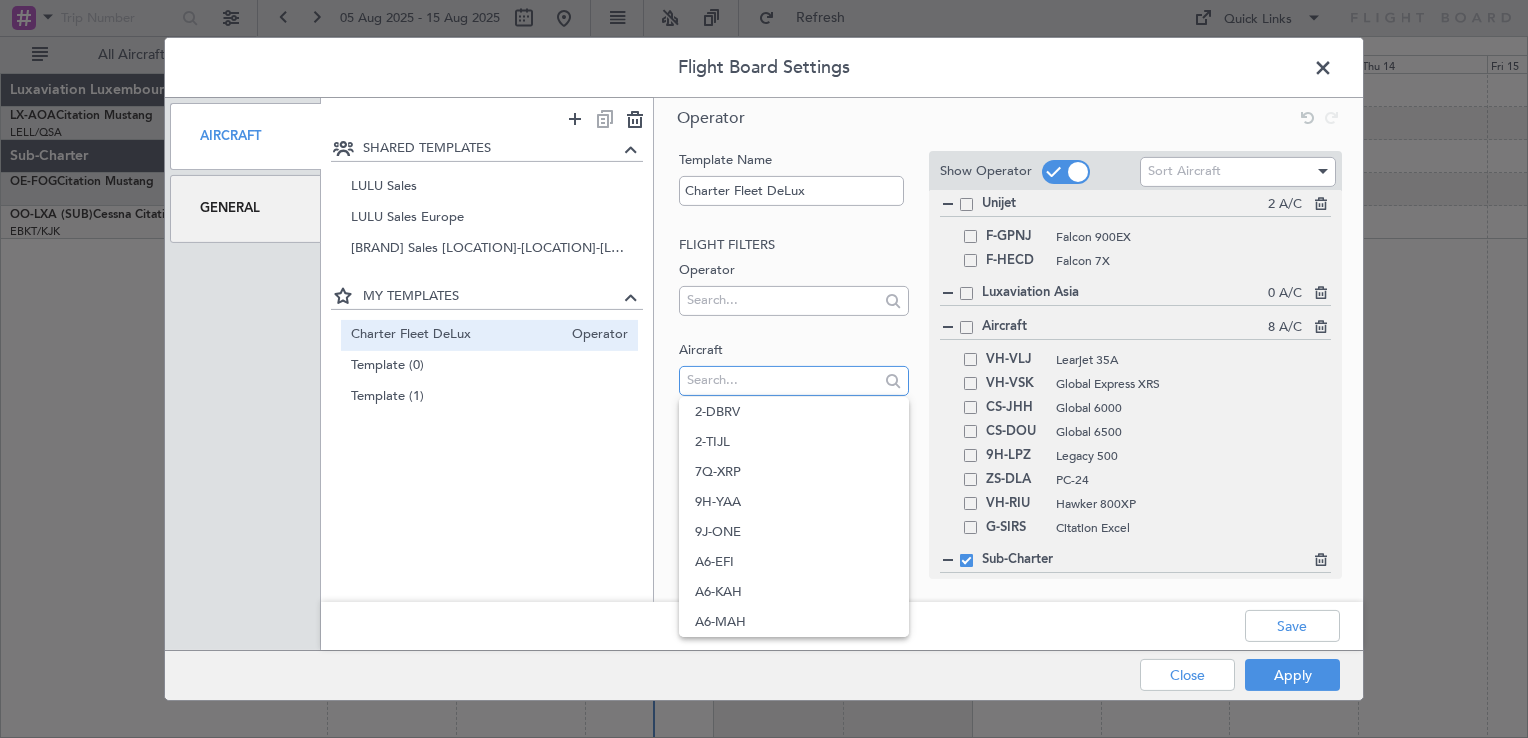 click at bounding box center [782, 380] 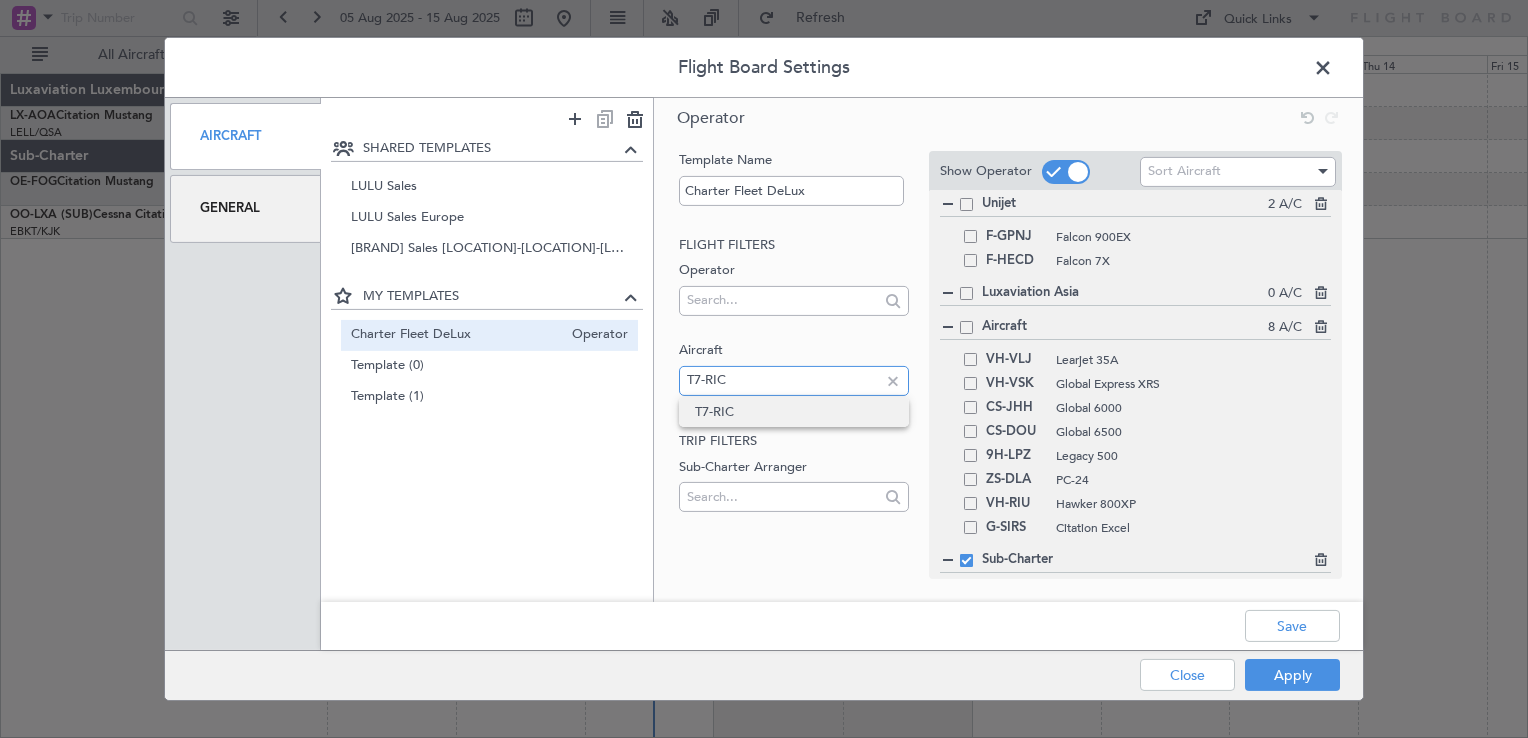 type on "T7-RIC" 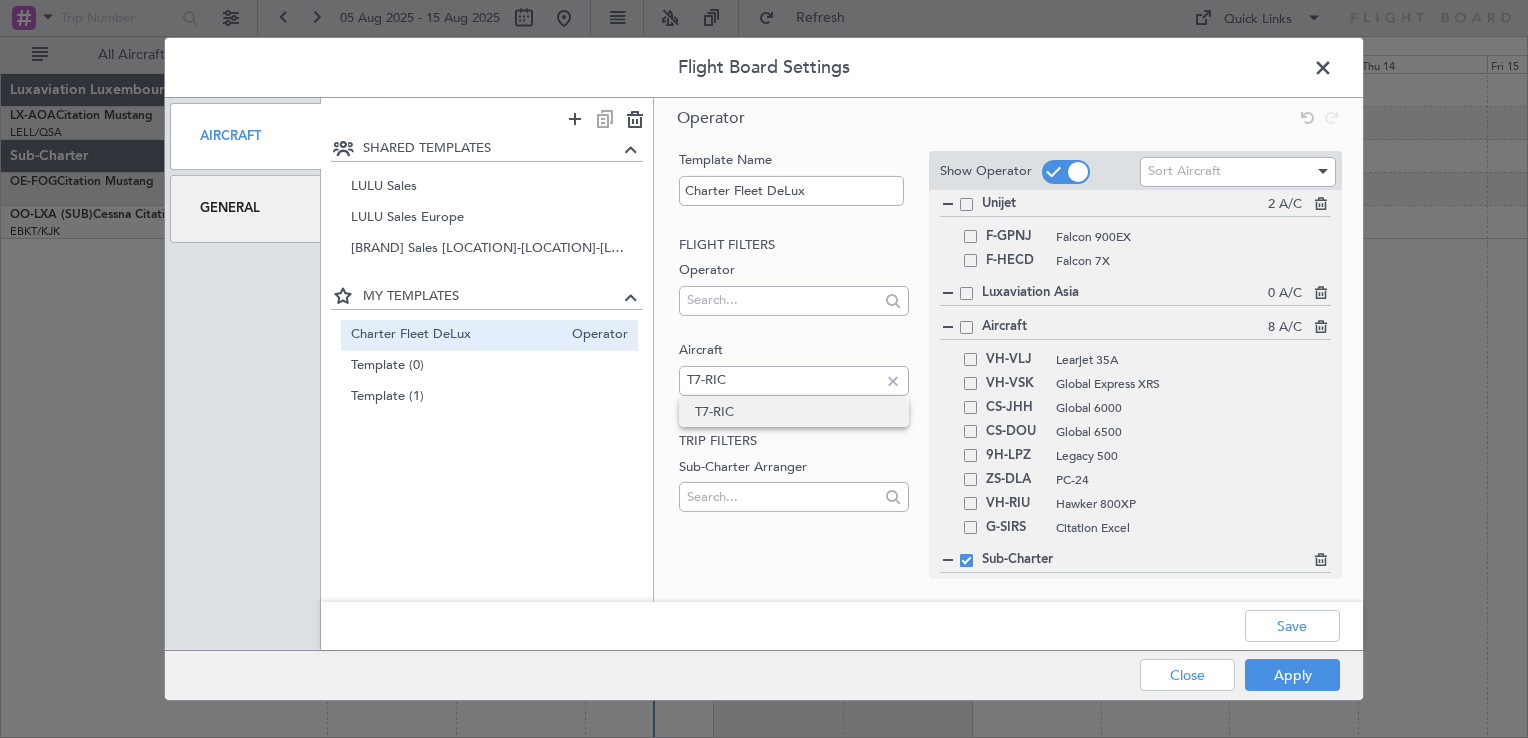click on "T7-RIC" at bounding box center [793, 412] 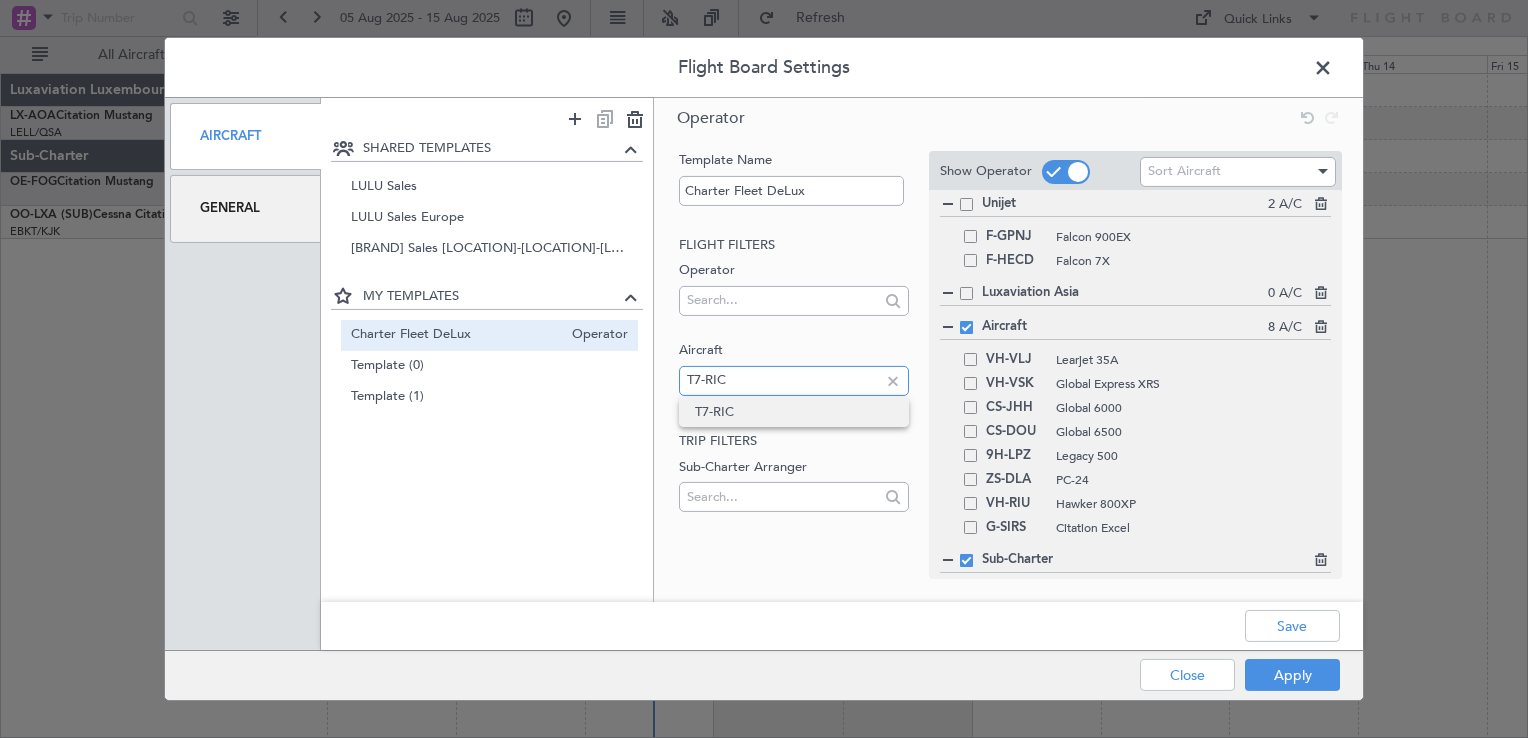 type 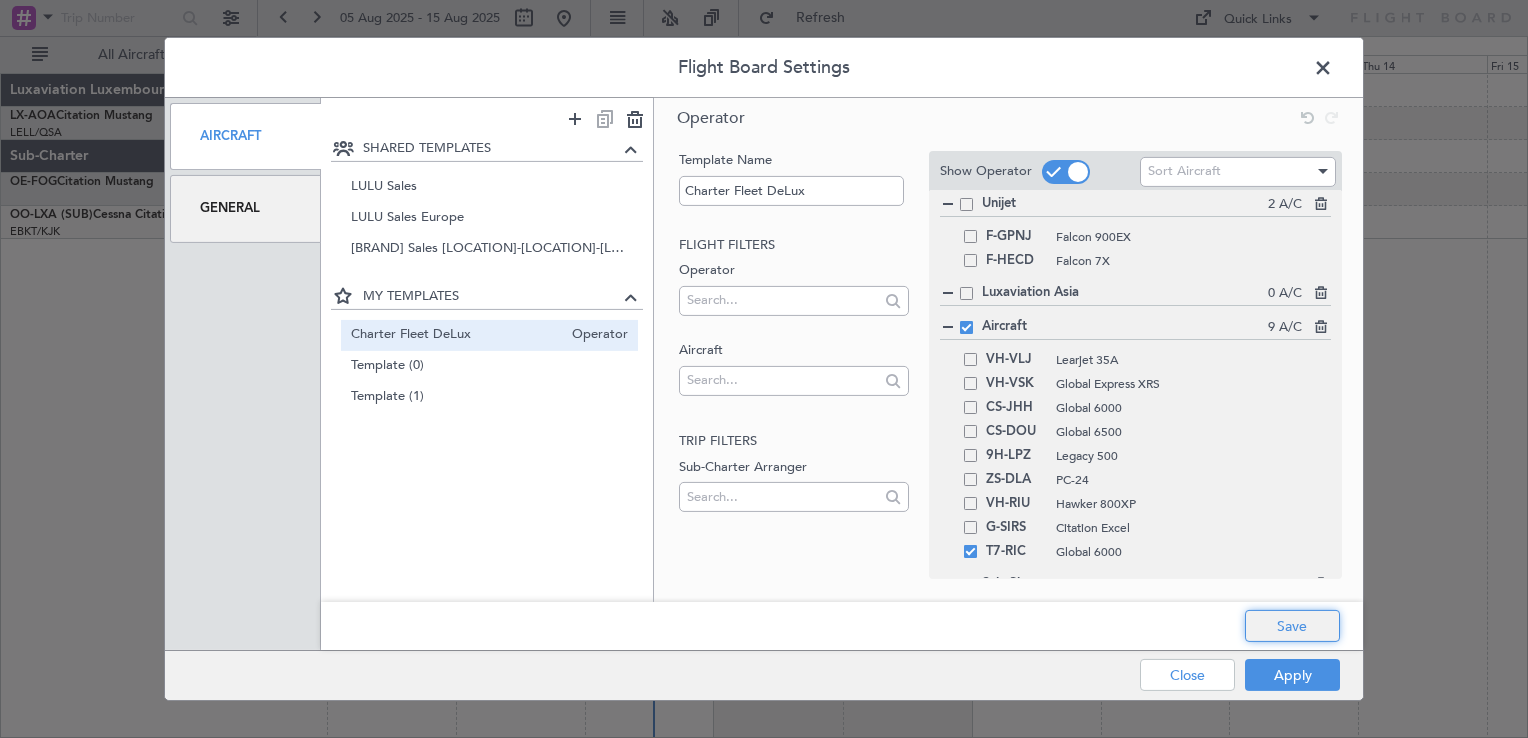 click on "Save" at bounding box center [1292, 626] 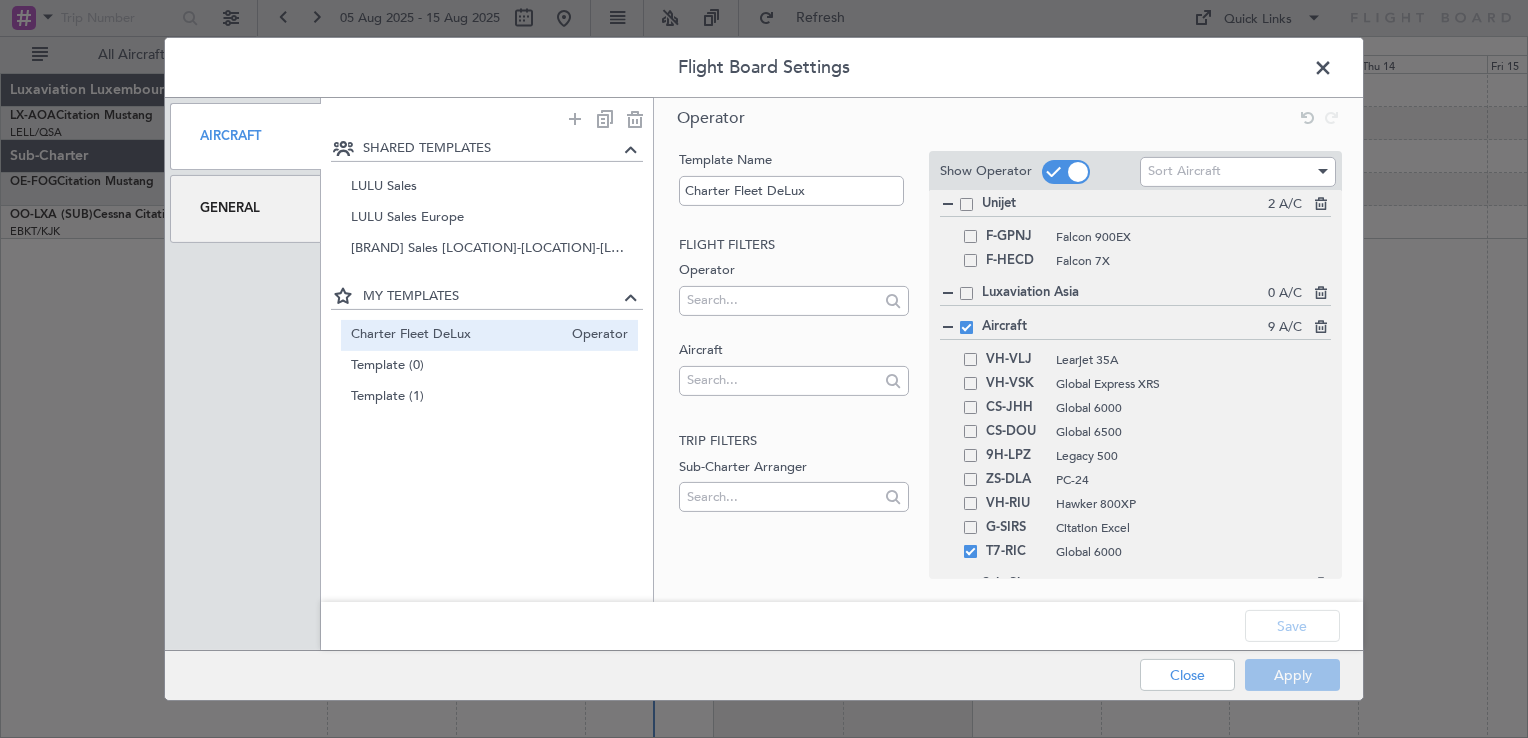 click on "Apply Close" at bounding box center (1200, 675) 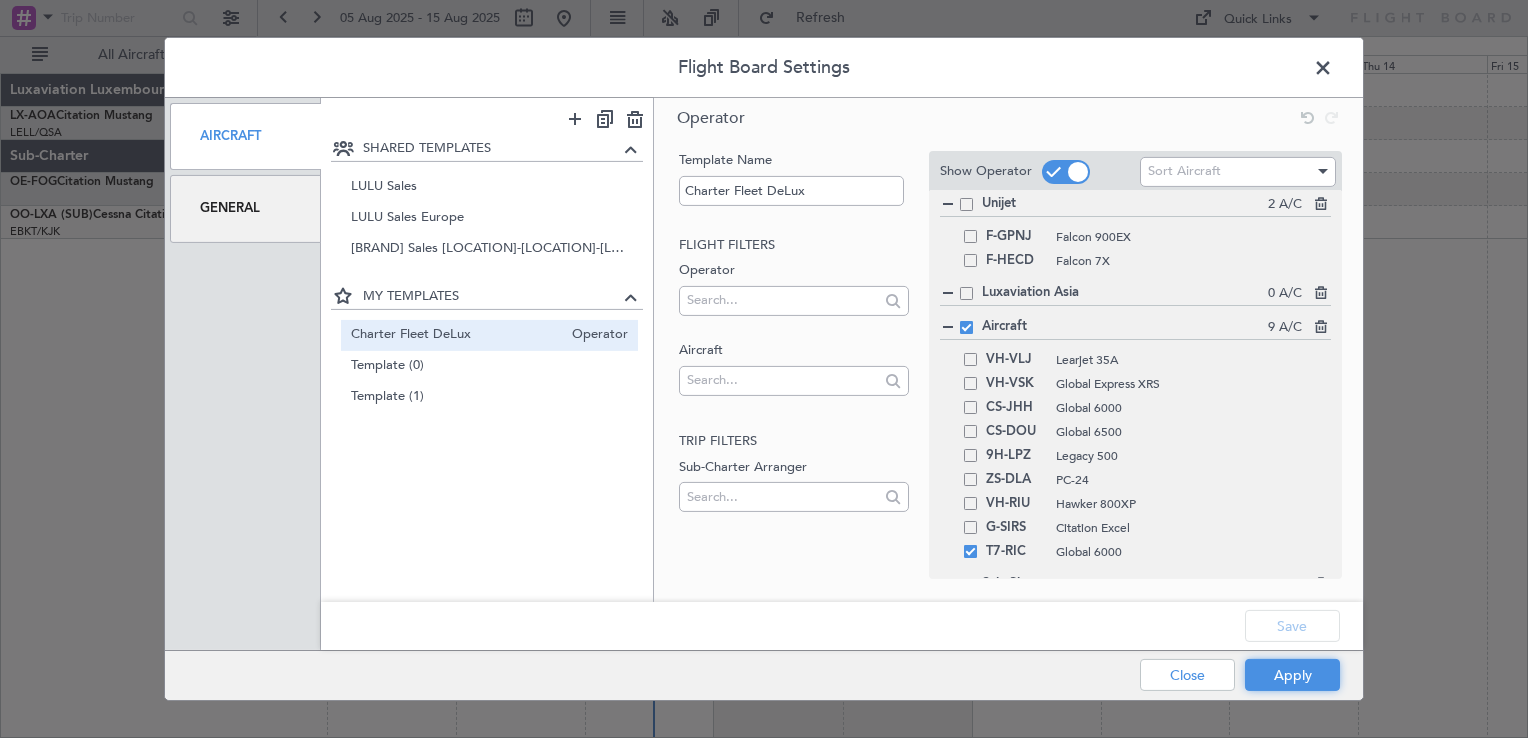 click on "Apply" at bounding box center (1292, 675) 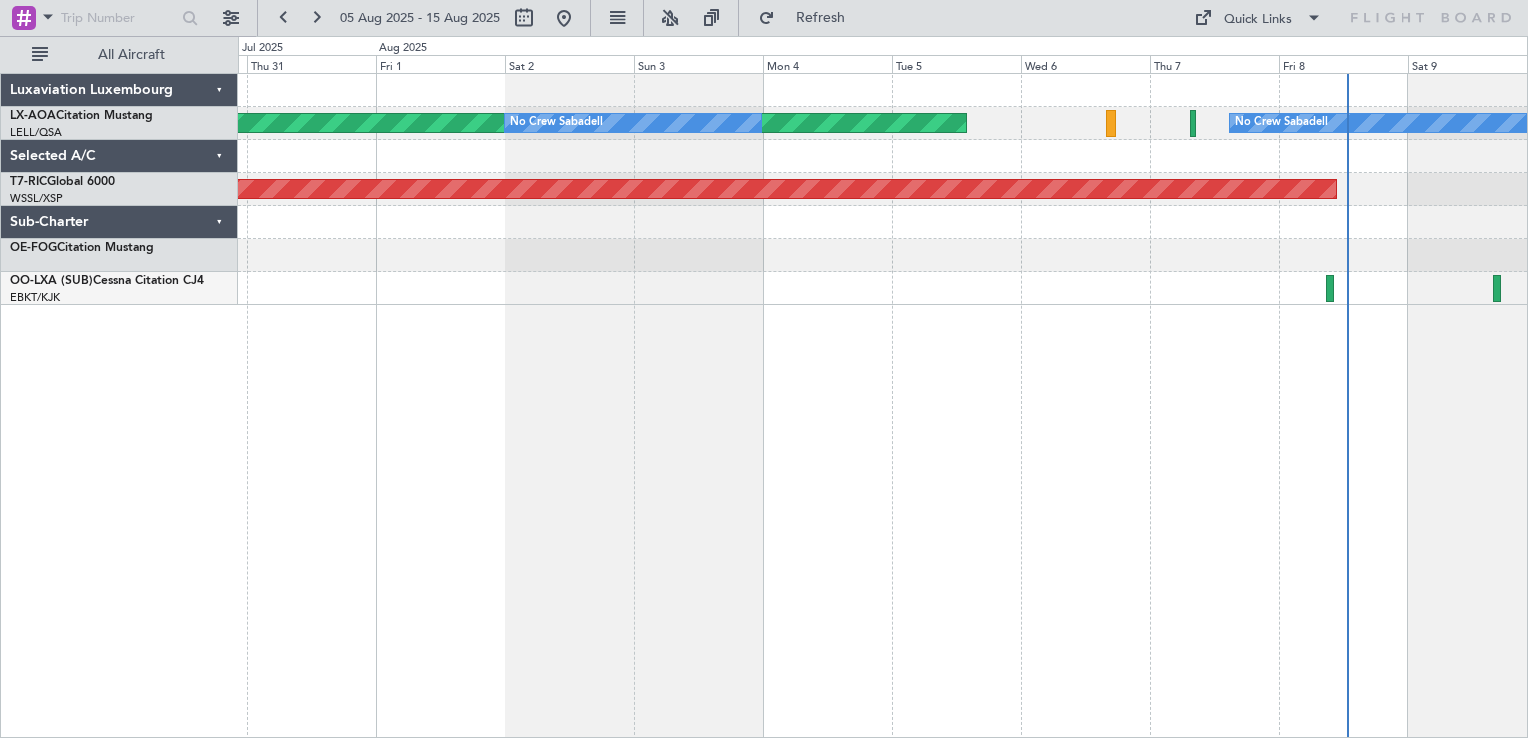 click on "AOG Maint [CITY] ([REGION])
No Crew [CITY]
No Crew [CITY]
Planned Maint [CITY] (Seletar)" 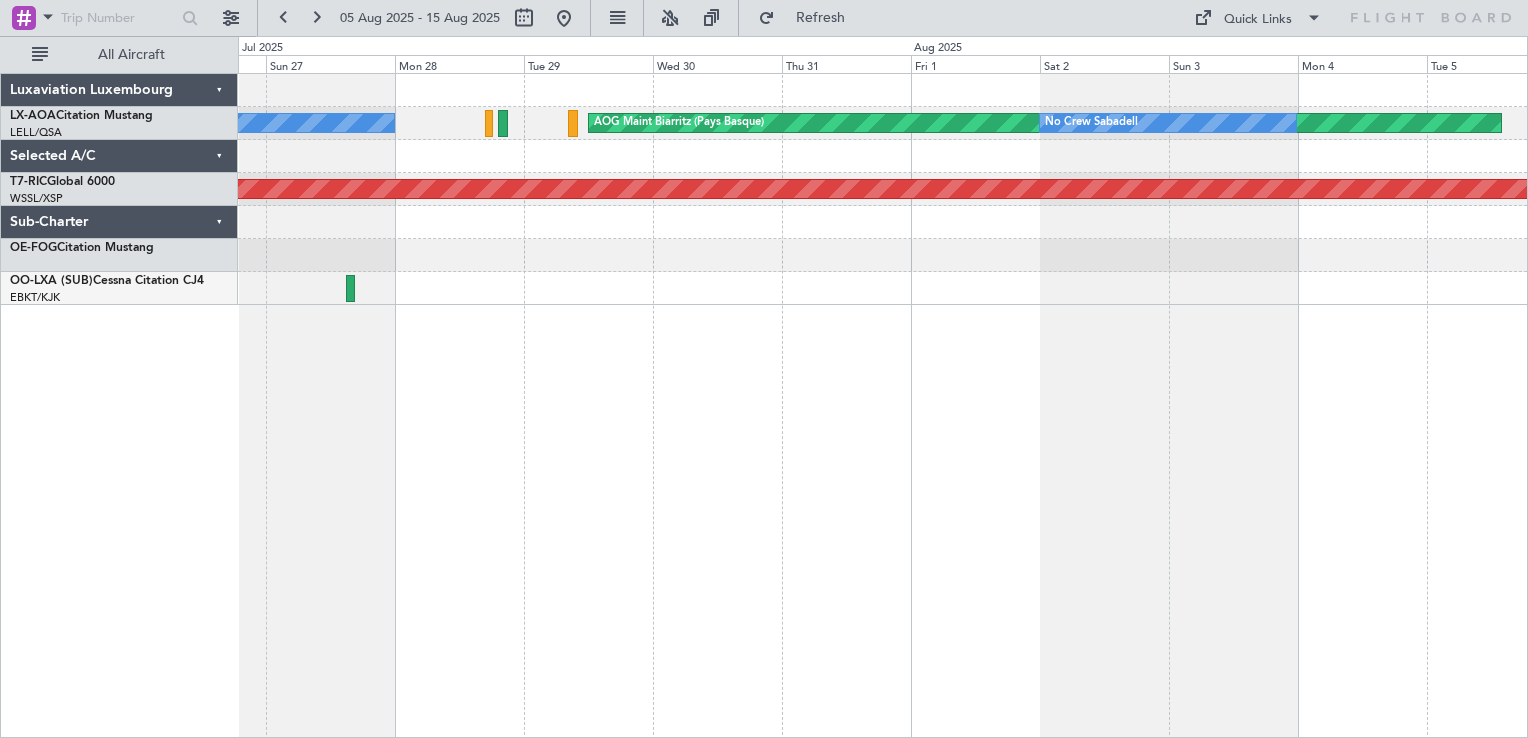 click on "AOG Maint [CITY] ([REGION])
No Crew [CITY]
No Crew [CITY]
No Crew [CITY]
Planned Maint [CITY] (Seletar)" 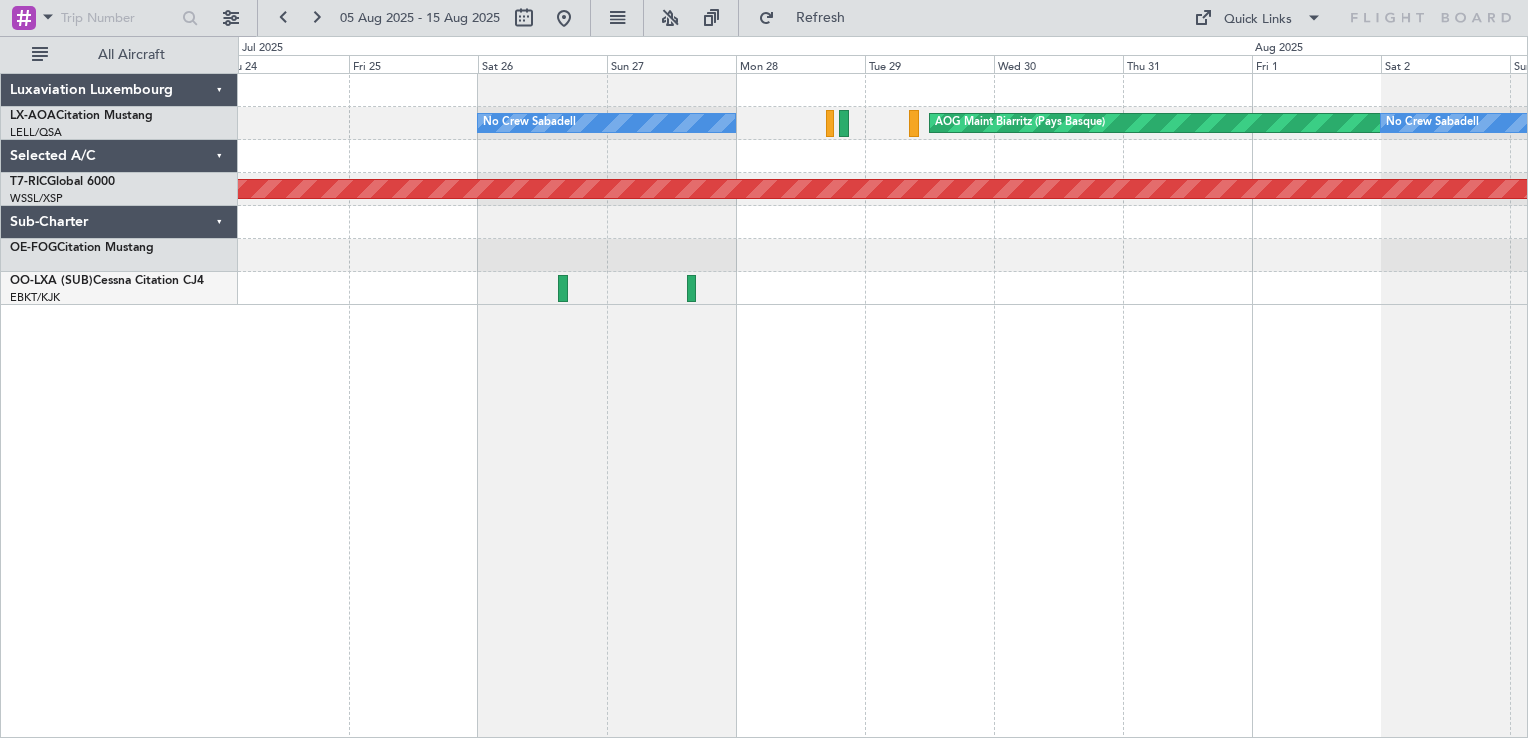 click on "AOG Maint [CITY] ([REGION])
No Crew [CITY]
No Crew [CITY]
Planned Maint [CITY] (Seletar)" 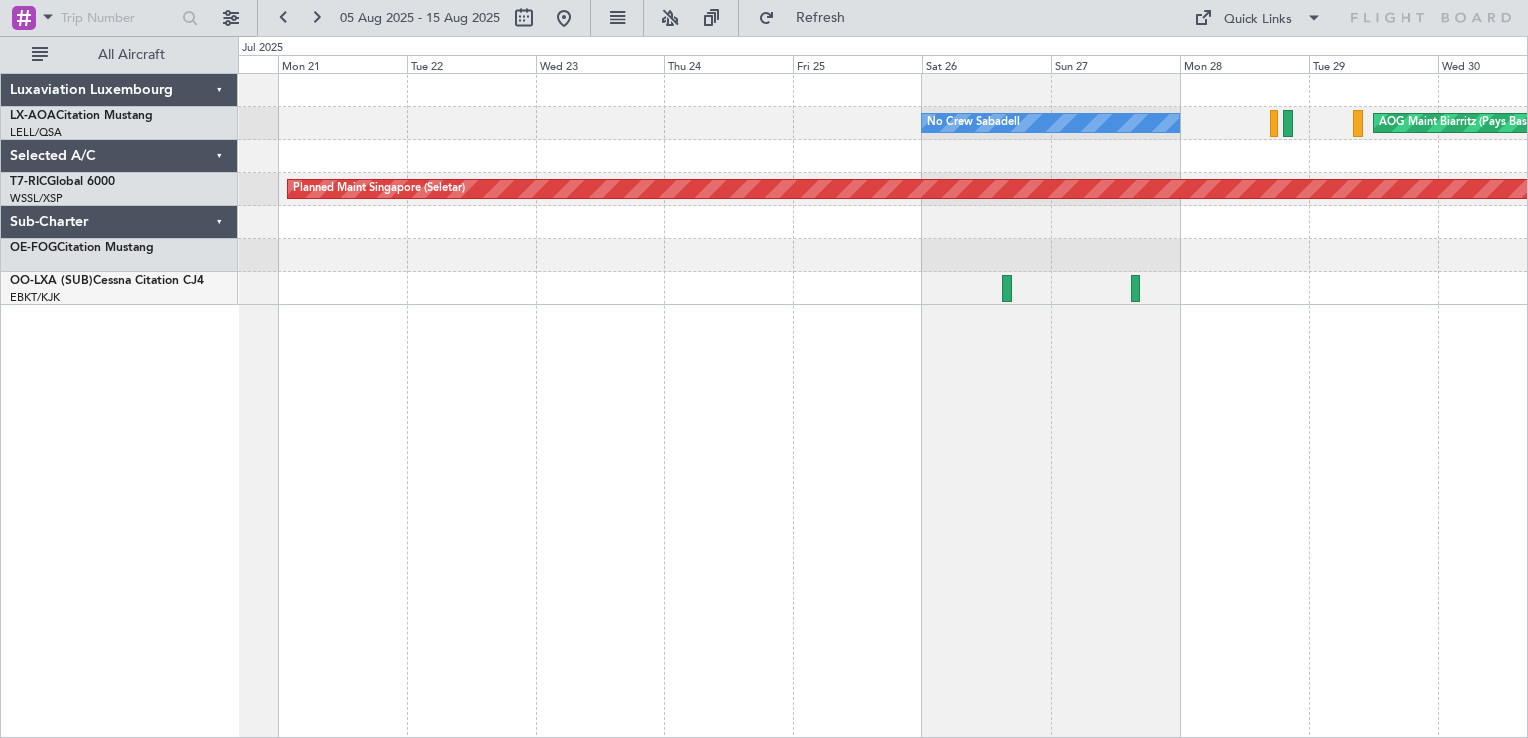 click on "AOG Maint [CITY] ([REGION])
No Crew [CITY]
No Crew [CITY]
Planned Maint [CITY] (Seletar)" 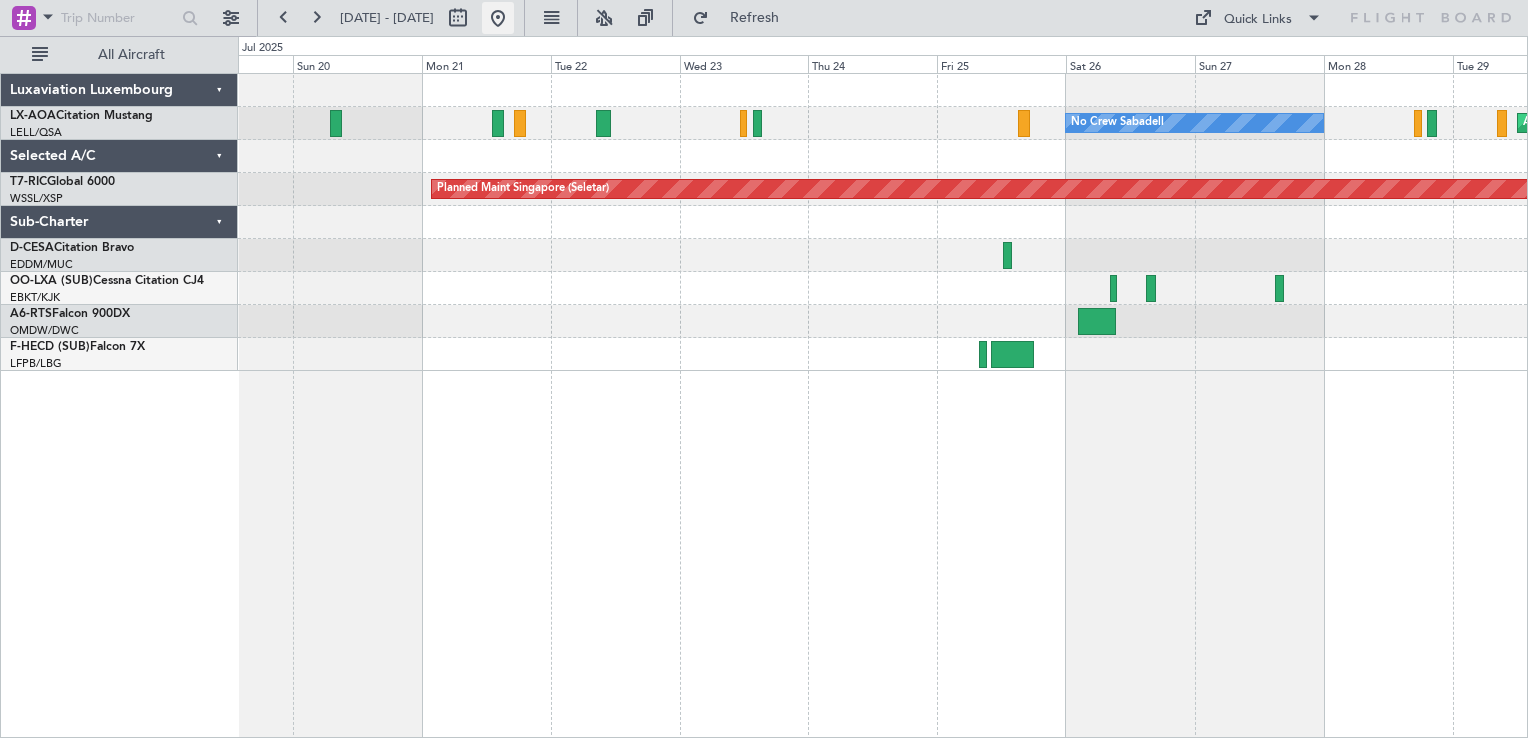 click on "Go to Today" at bounding box center [551, 60] 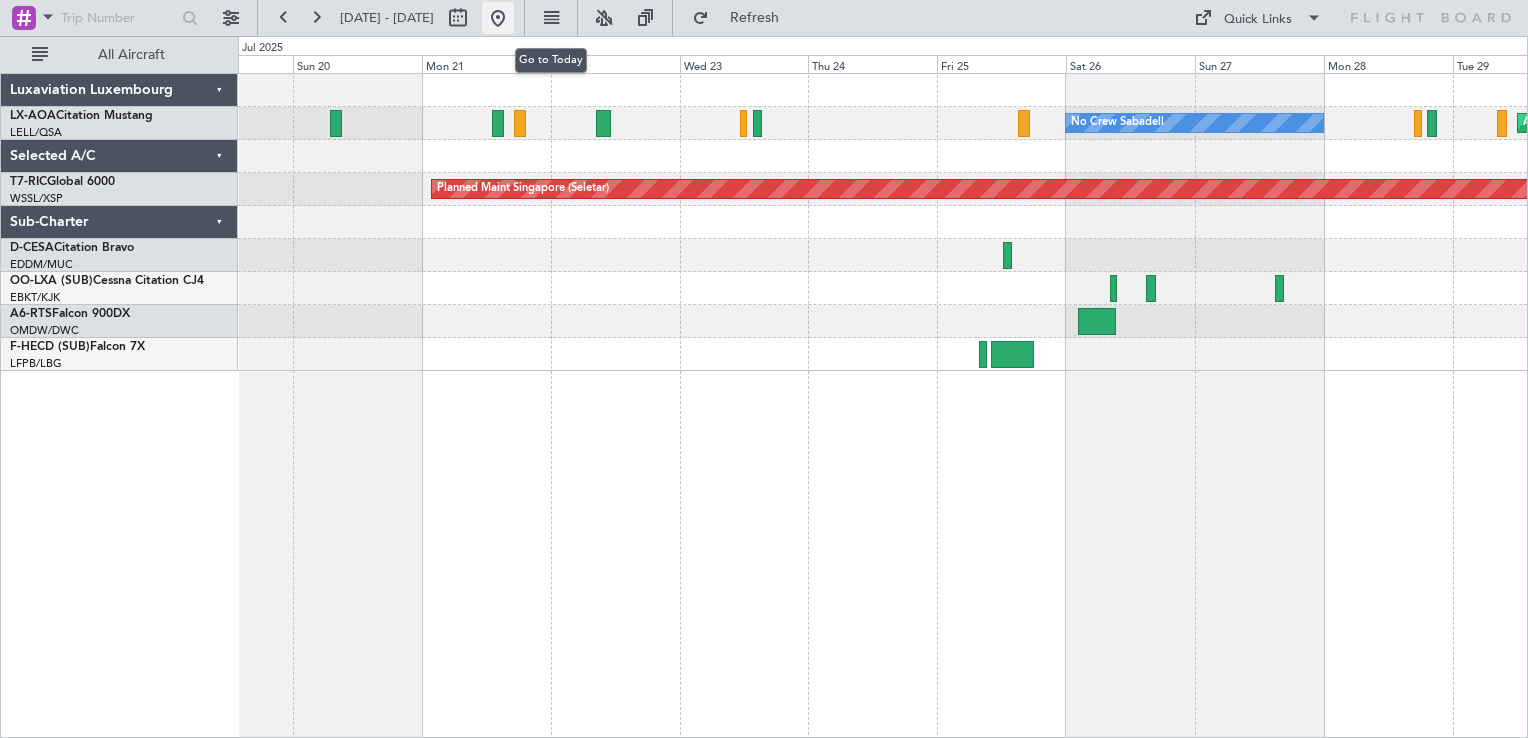 click at bounding box center [498, 18] 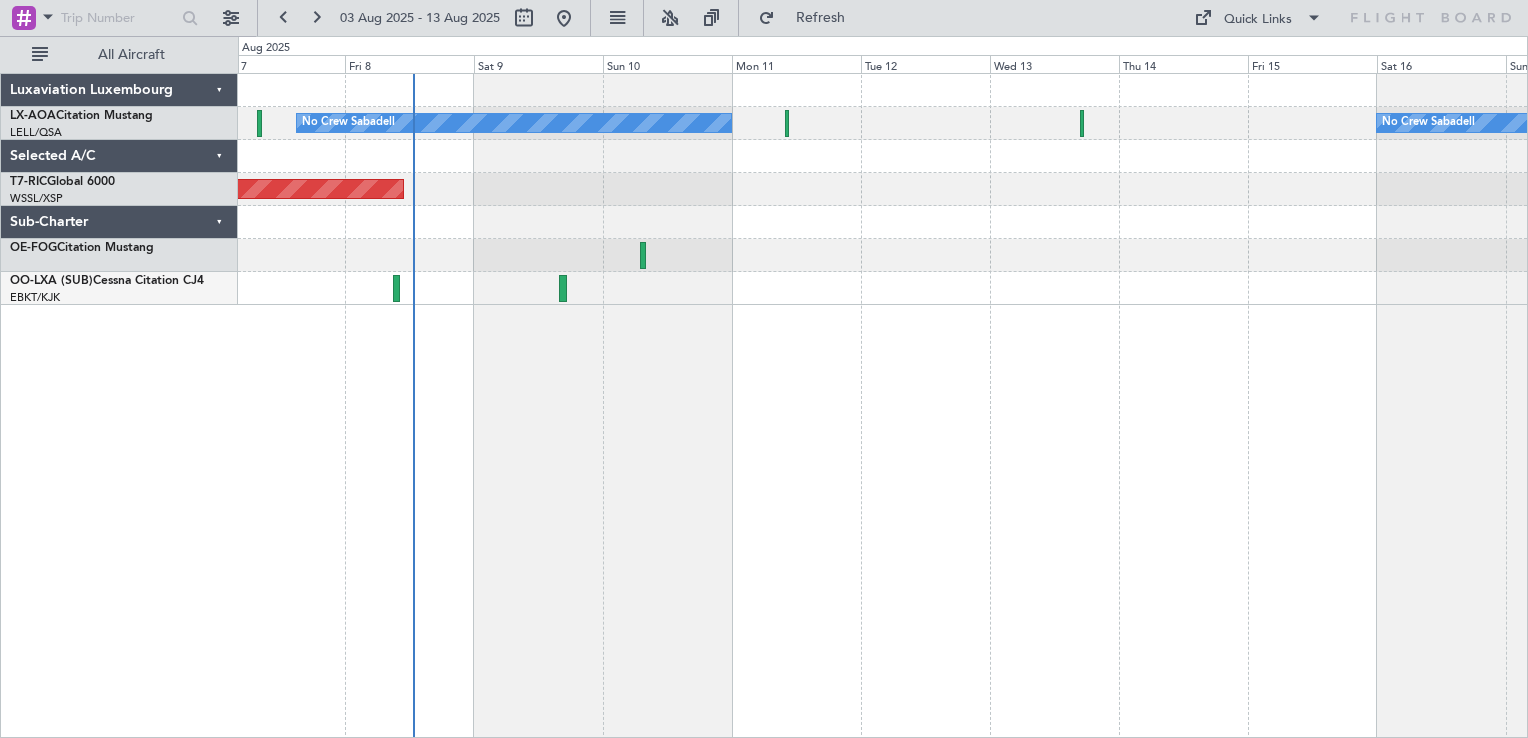 click on "AOG Maint [CITY] ([REGION])
No Crew [CITY]
No Crew [CITY]
Planned Maint [CITY] (Seletar)" 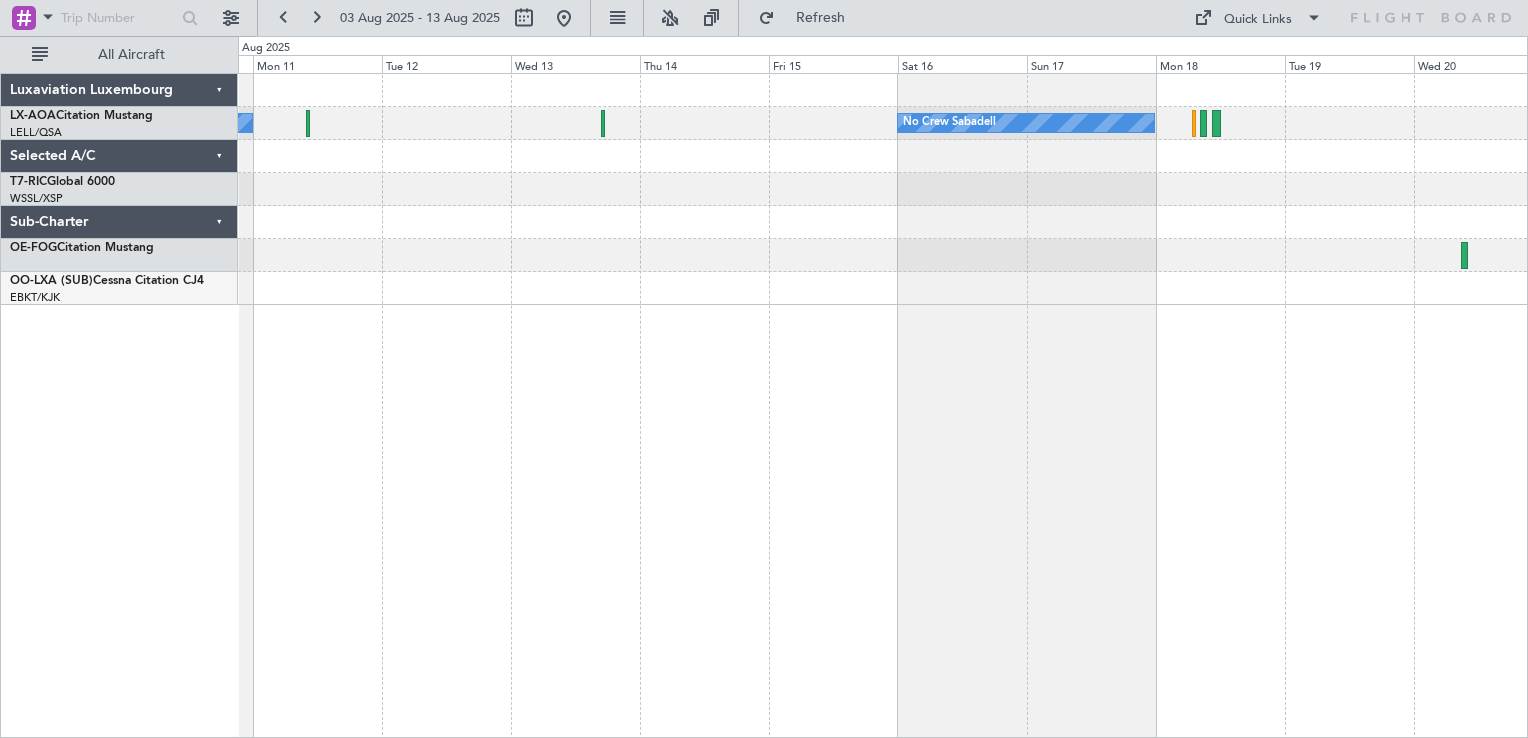 click on "No Crew [CITY]
No Crew [CITY]
Planned Maint [CITY] (Seletar)" 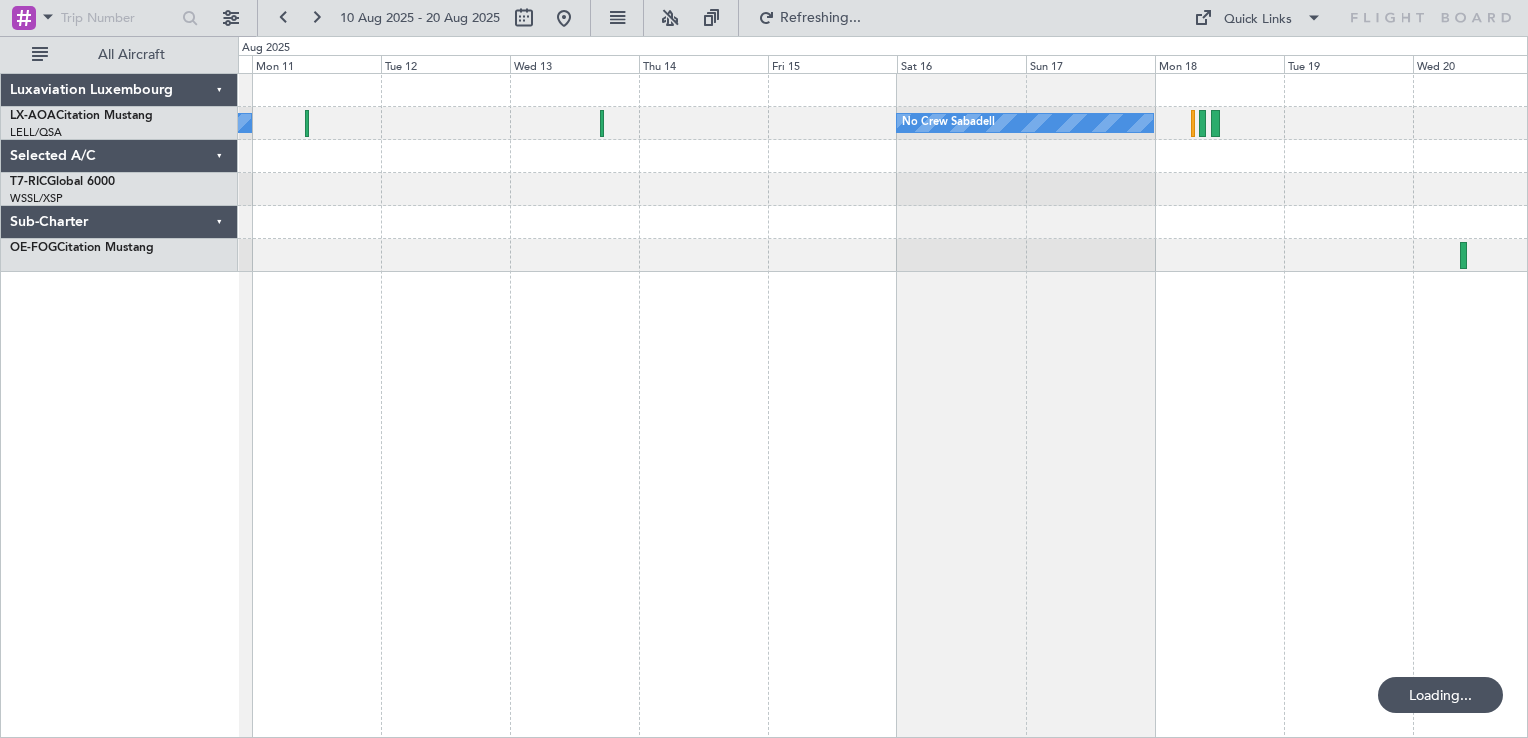 click on "No Crew [CITY]
No Crew [CITY]
Planned Maint [CITY] (Seletar)" 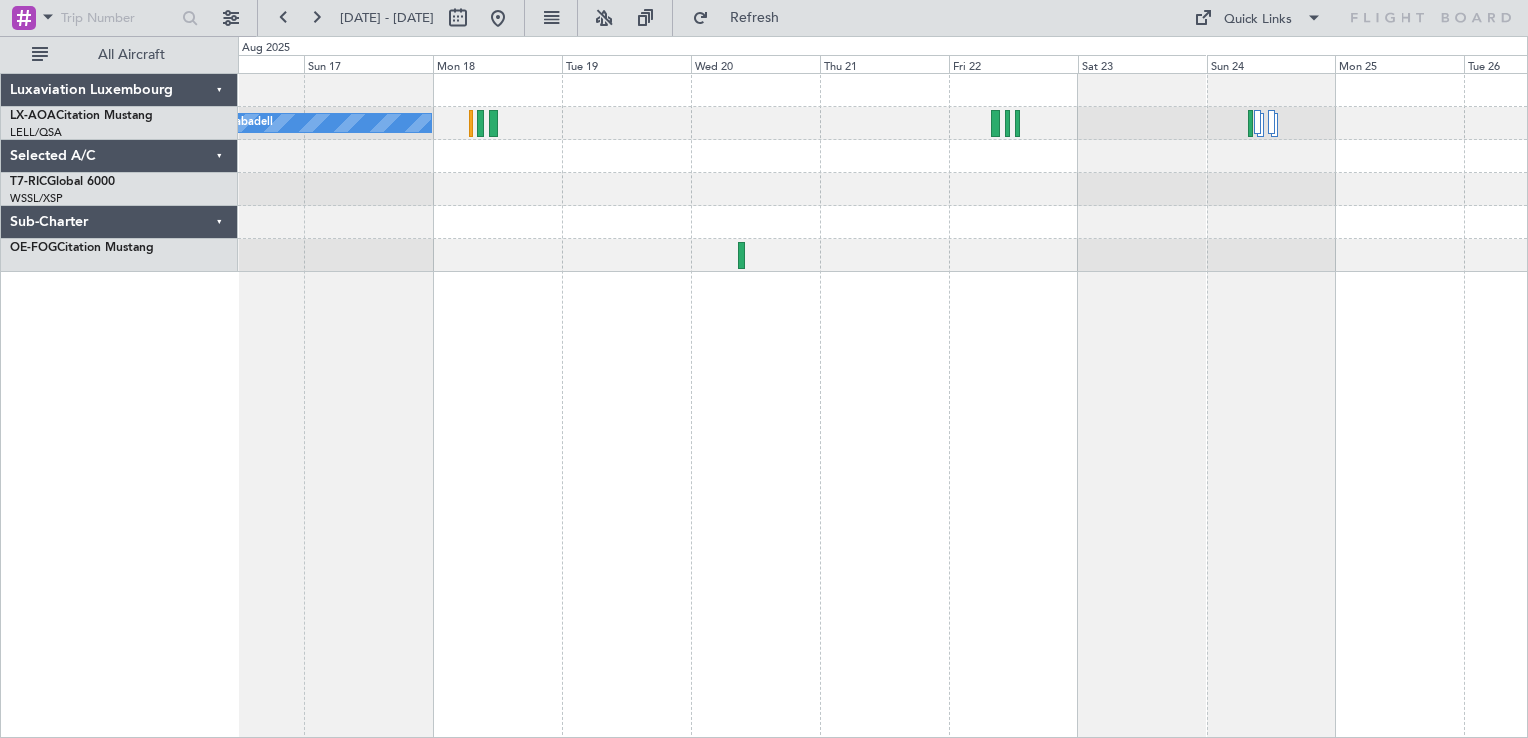 click on "No Crew Sabadell" 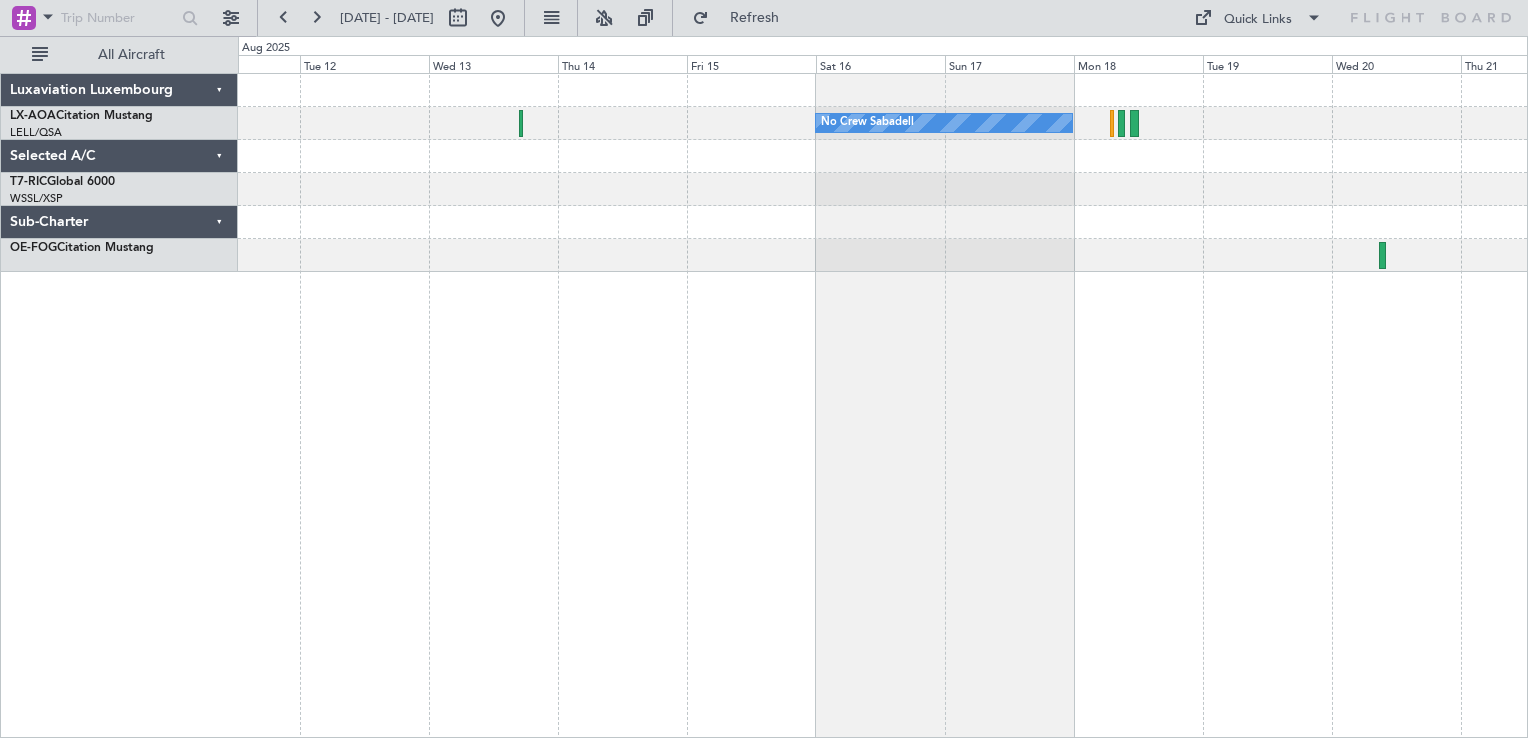 click on "No Crew Sabadell
No Crew Sabadell" 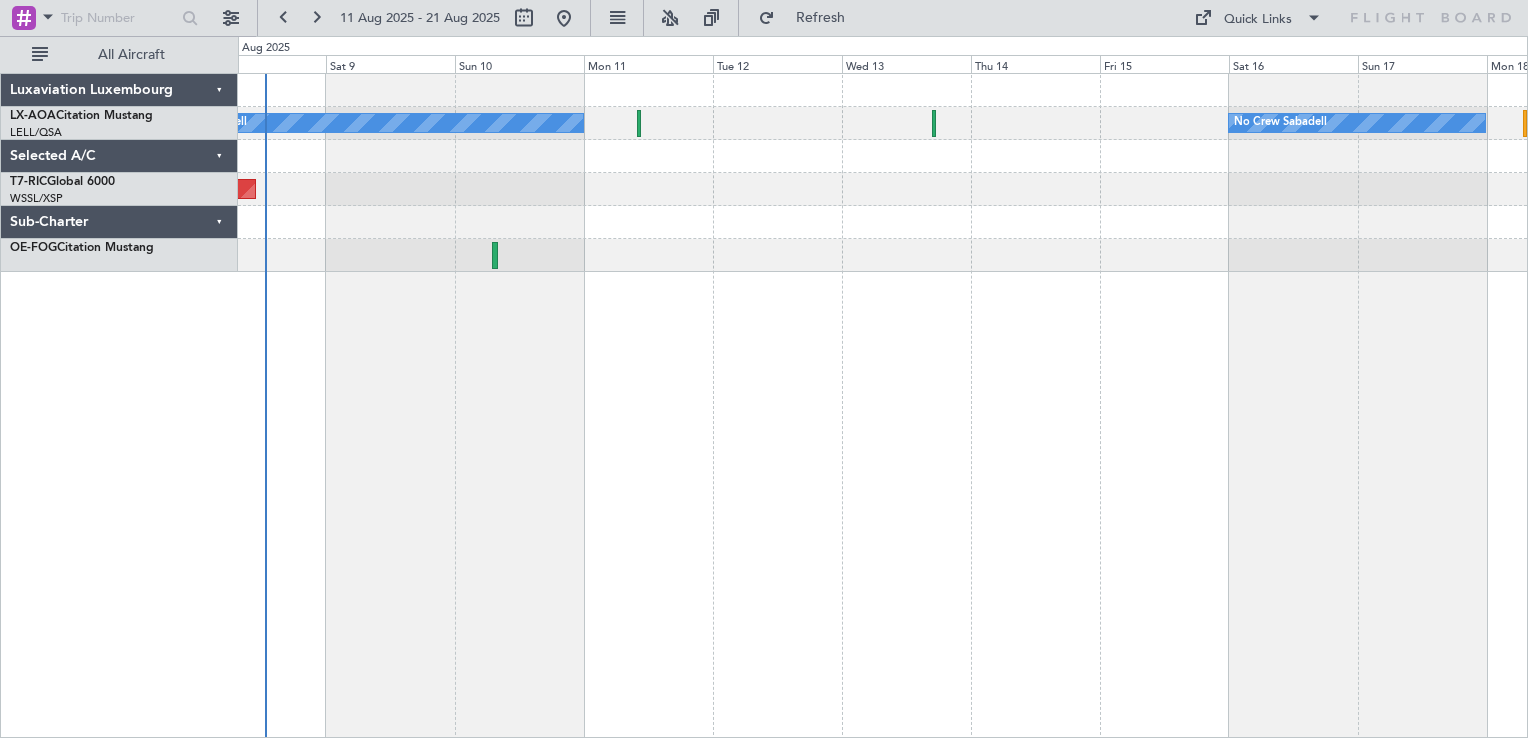 click on "No Crew [CITY]
No Crew [CITY]
Planned Maint [CITY] (Seletar)" 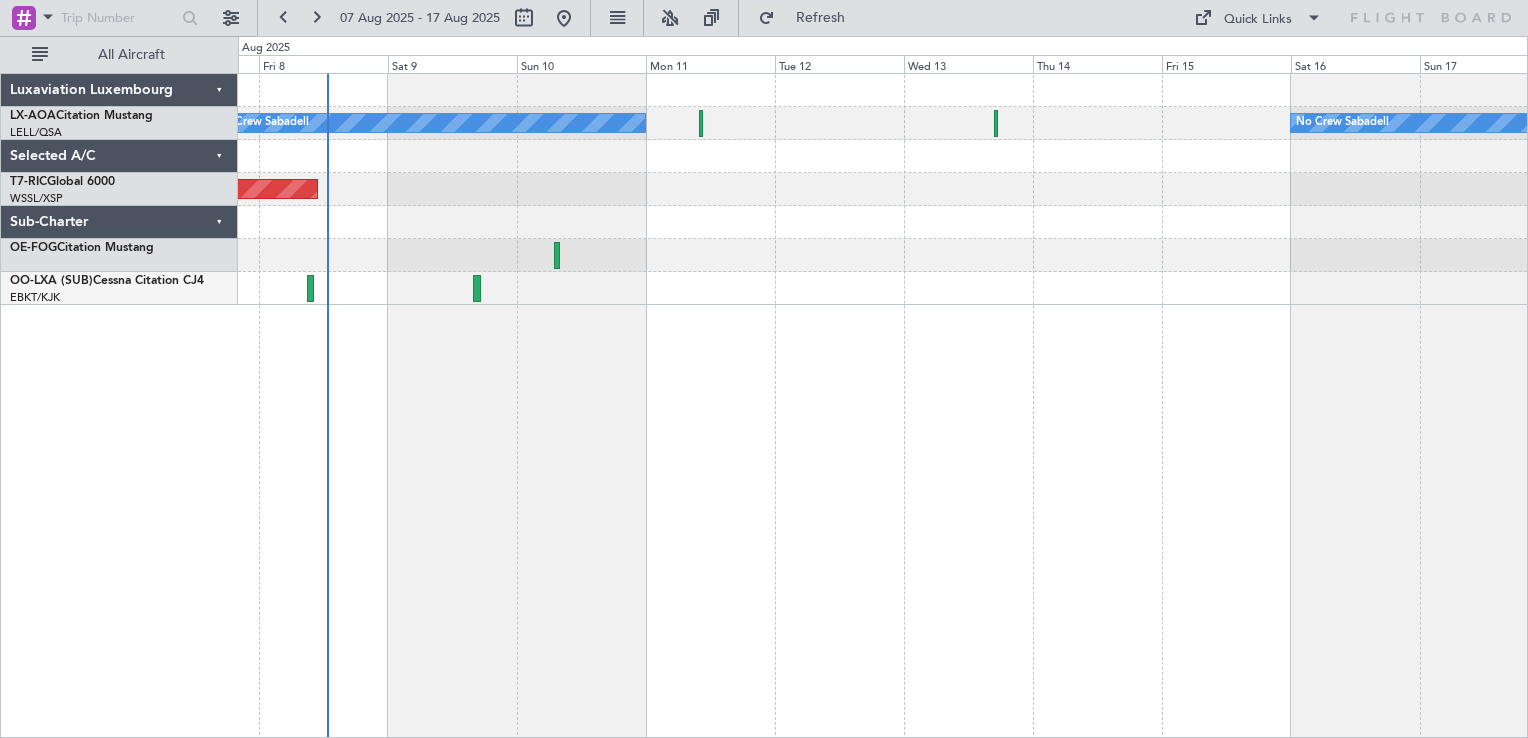 click on "AOG Maint [CITY] ([REGION])
No Crew [CITY]
No Crew [CITY]
Planned Maint [CITY] (Seletar)" 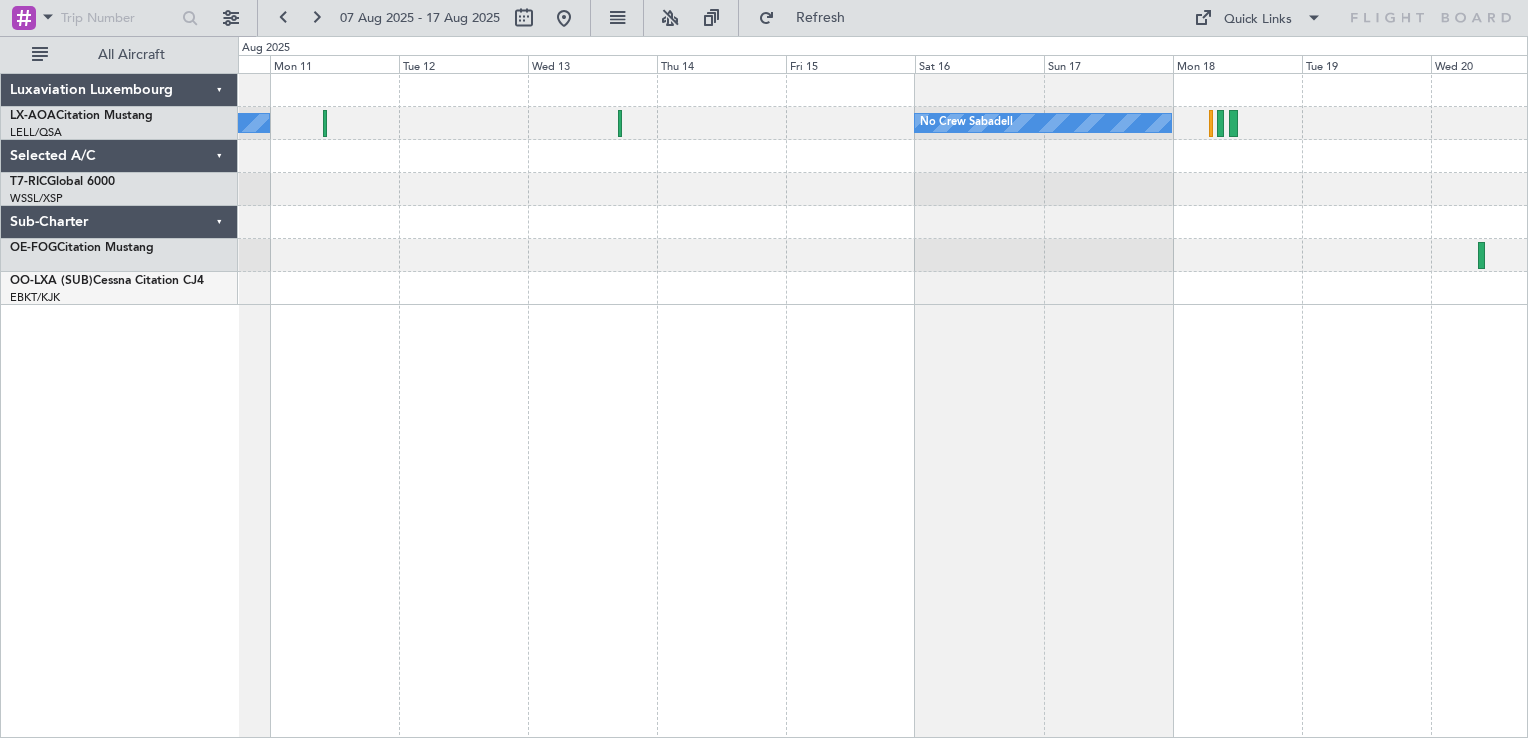 click on "No Crew [CITY]
No Crew [CITY]
Planned Maint [CITY] (Seletar)" 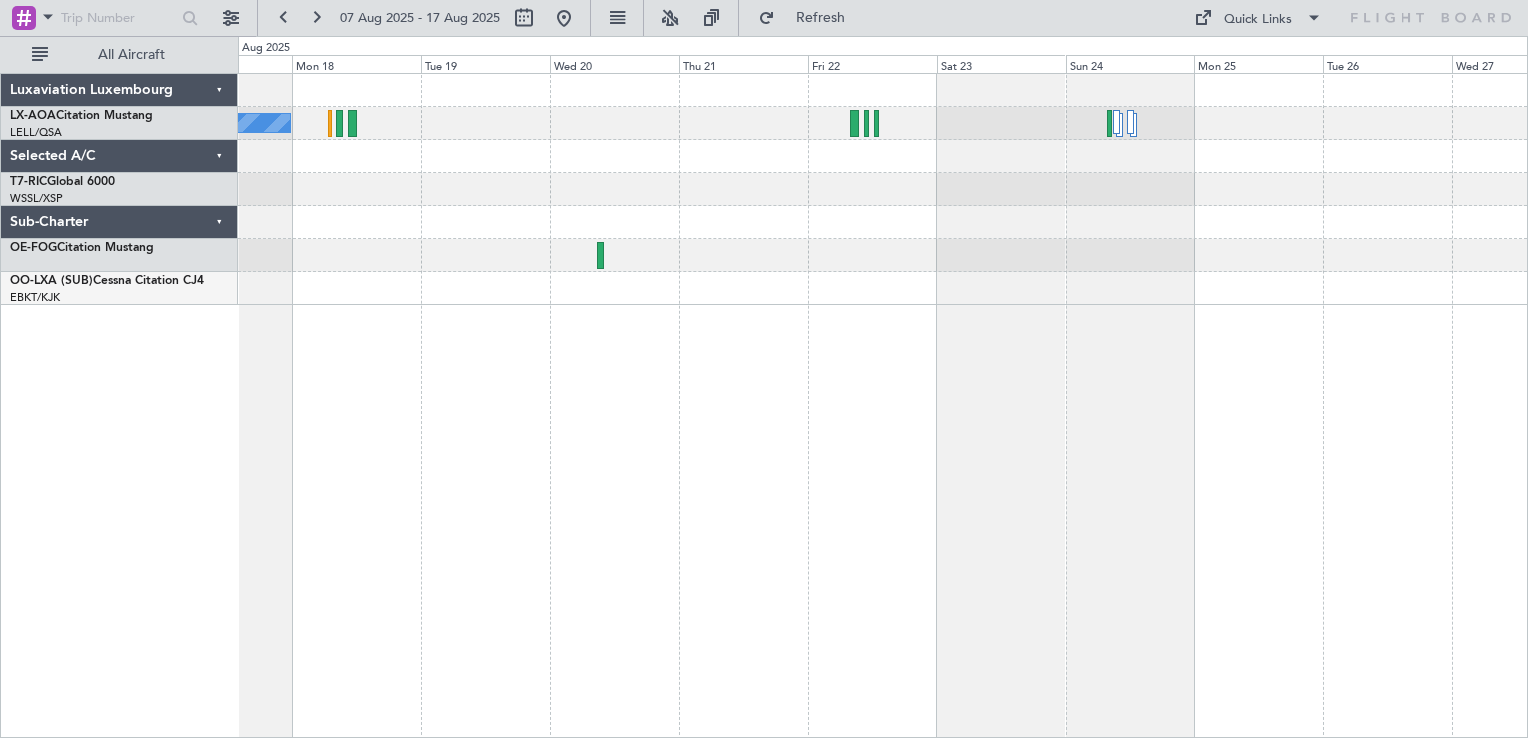 click on "No Crew [CITY]
No Crew [CITY]" 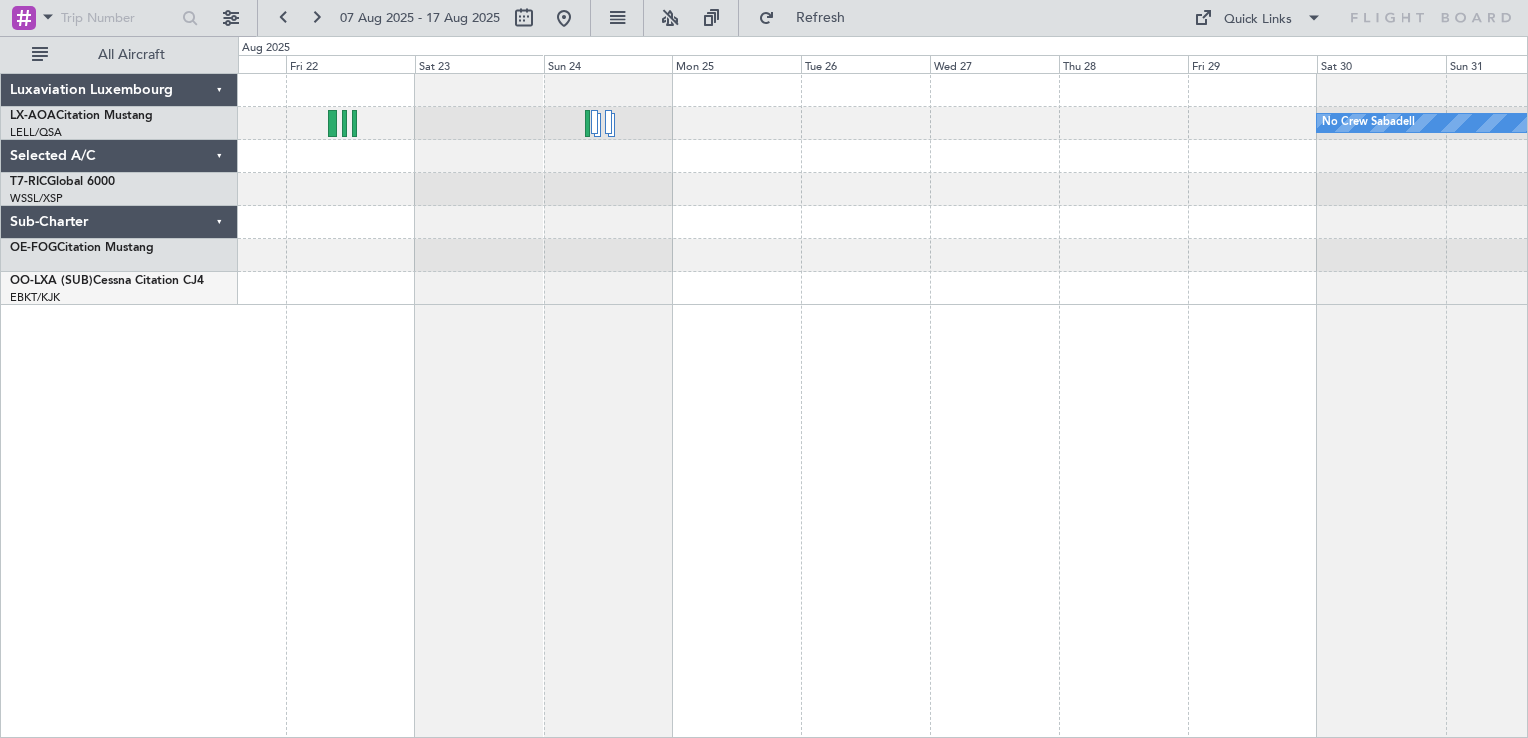 click on "No Crew Sabadell" 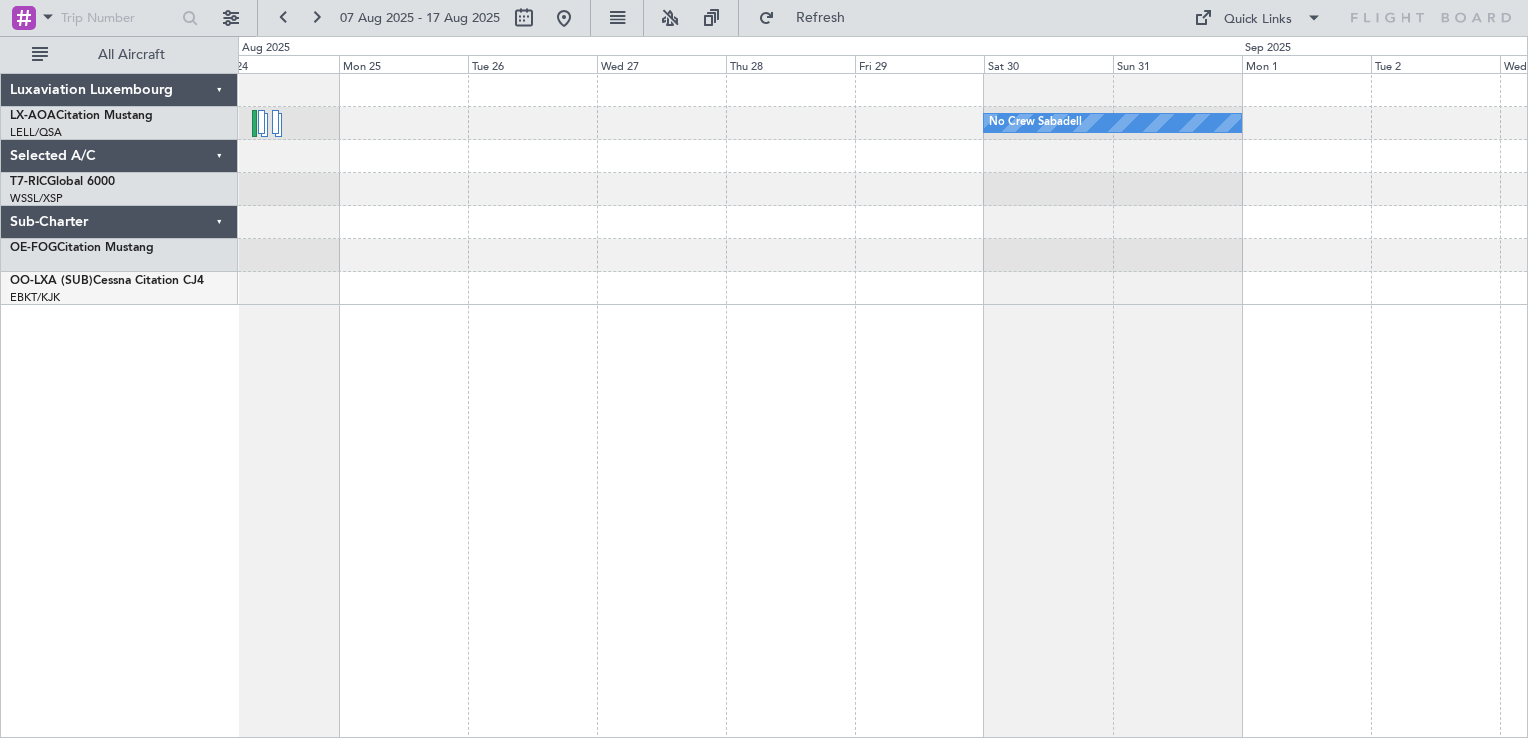 click on "No Crew Sabadell" 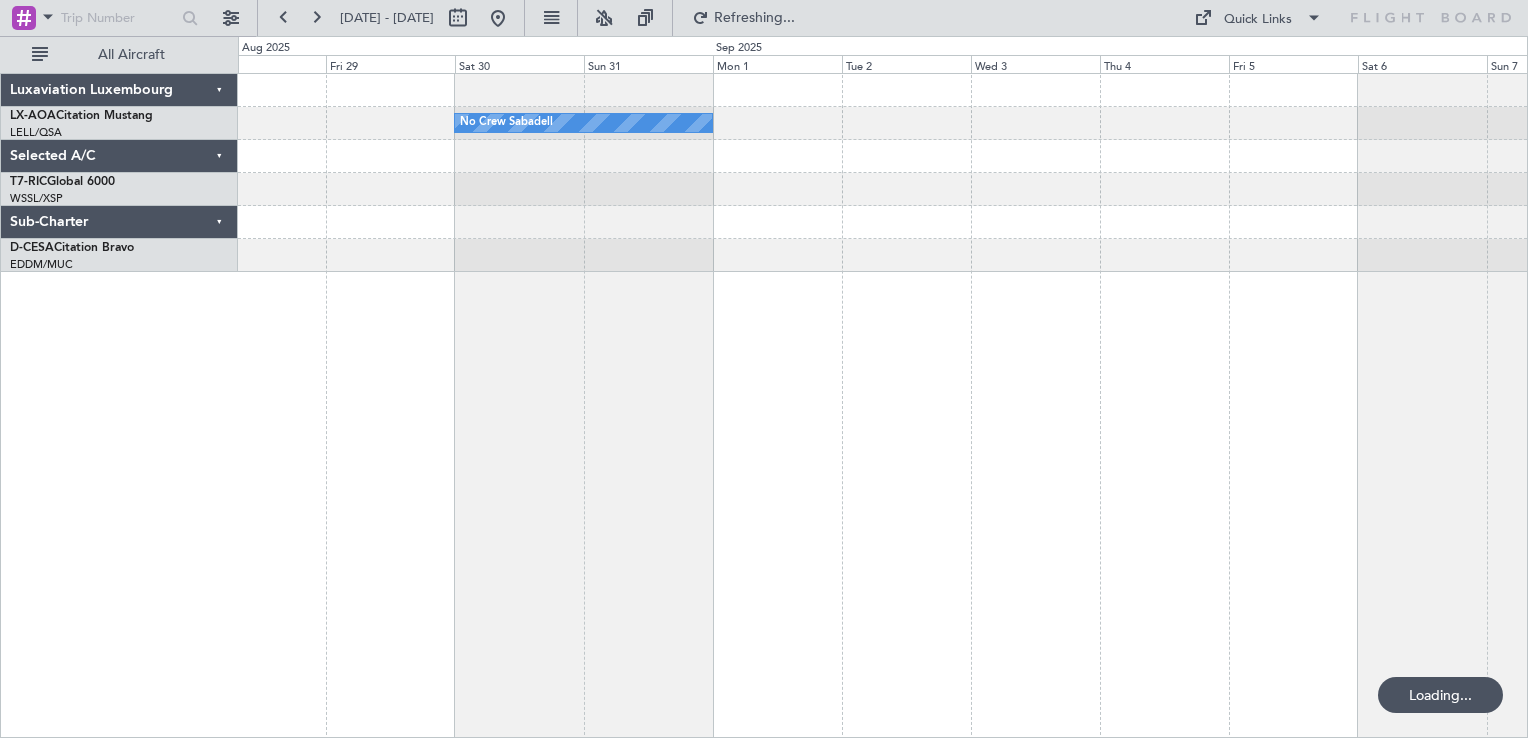 click on "No Crew Sabadell" 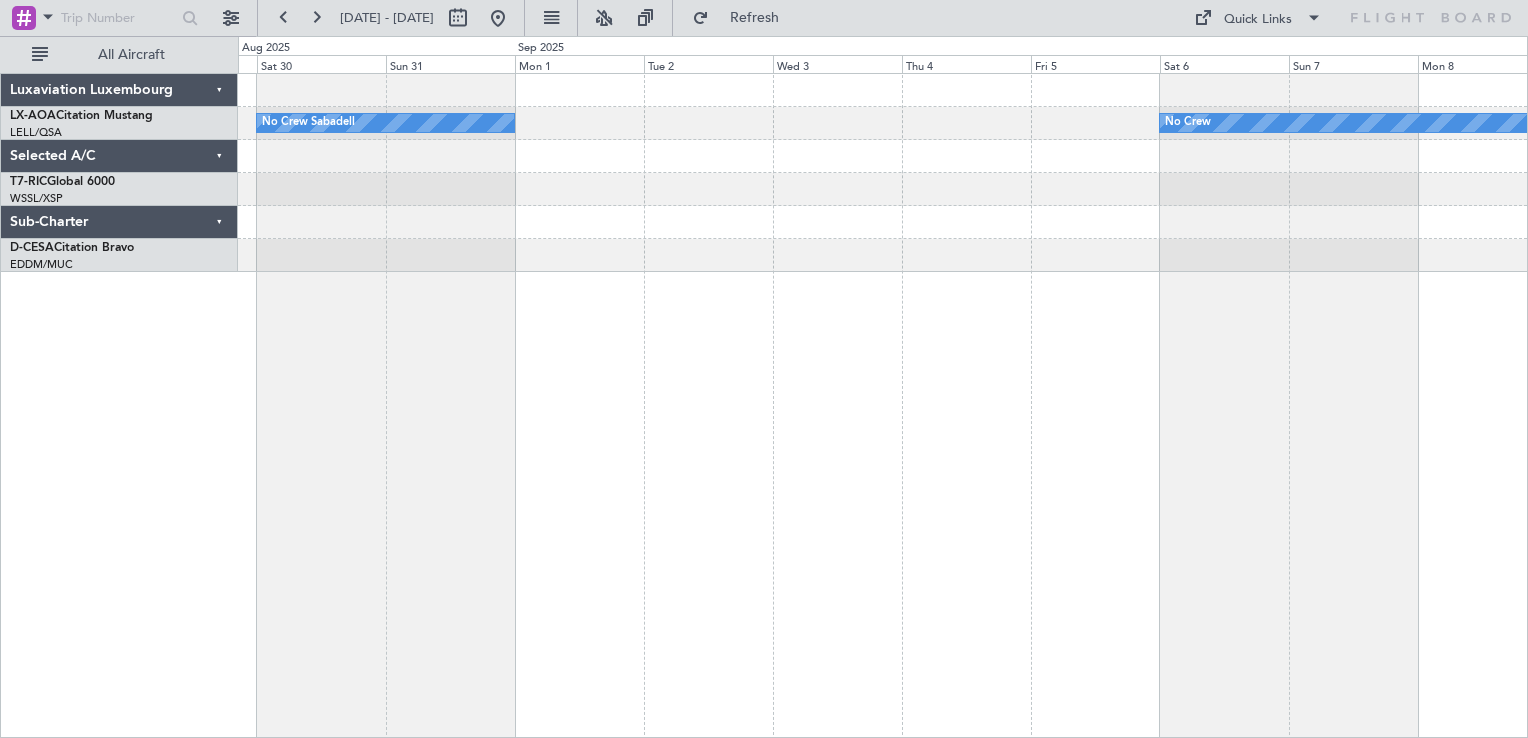 click on "No Crew Sabadell
No Crew" 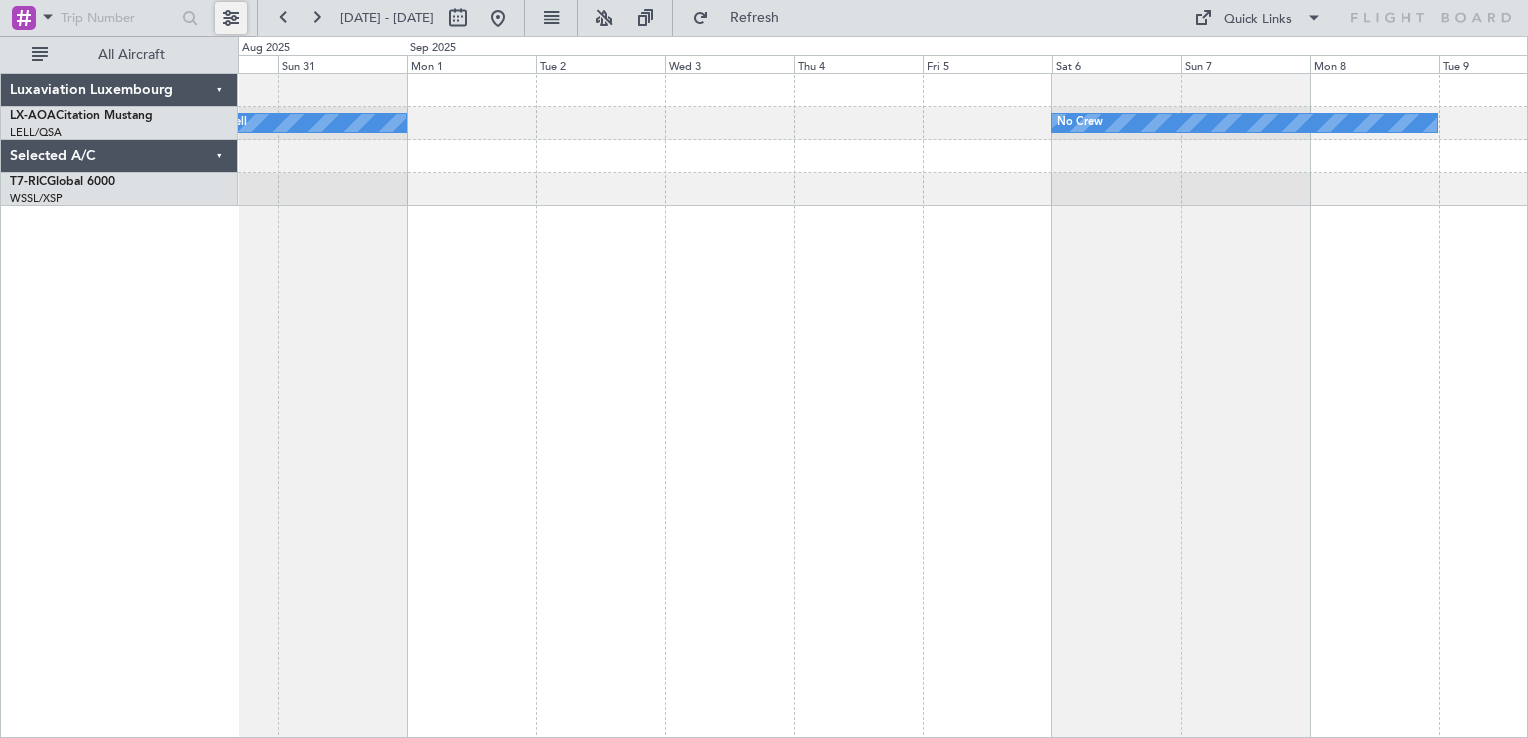 click at bounding box center (231, 18) 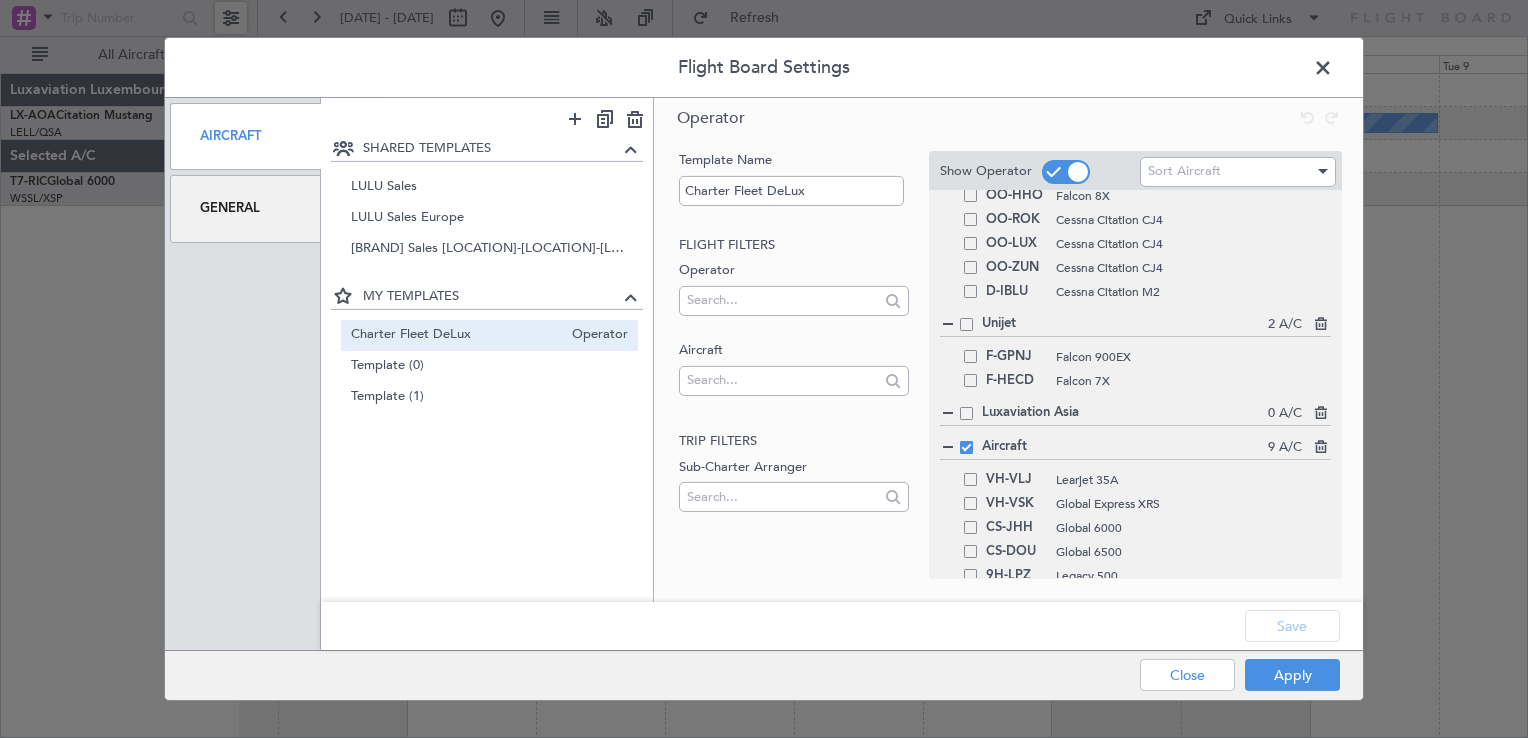 scroll, scrollTop: 764, scrollLeft: 0, axis: vertical 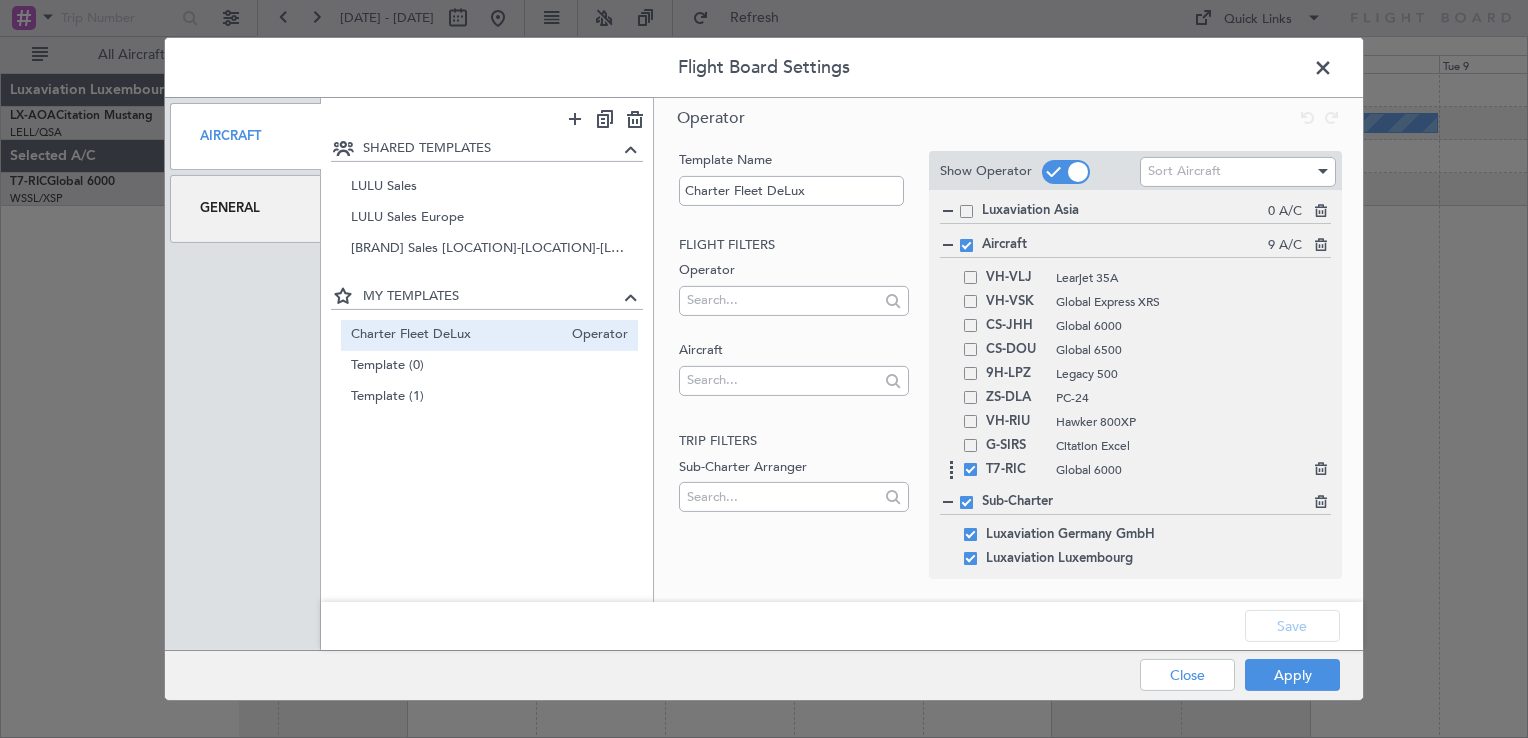click on "[AIRCRAFT_TYPE] [AIRCRAFT_MODEL]" at bounding box center [1135, 470] 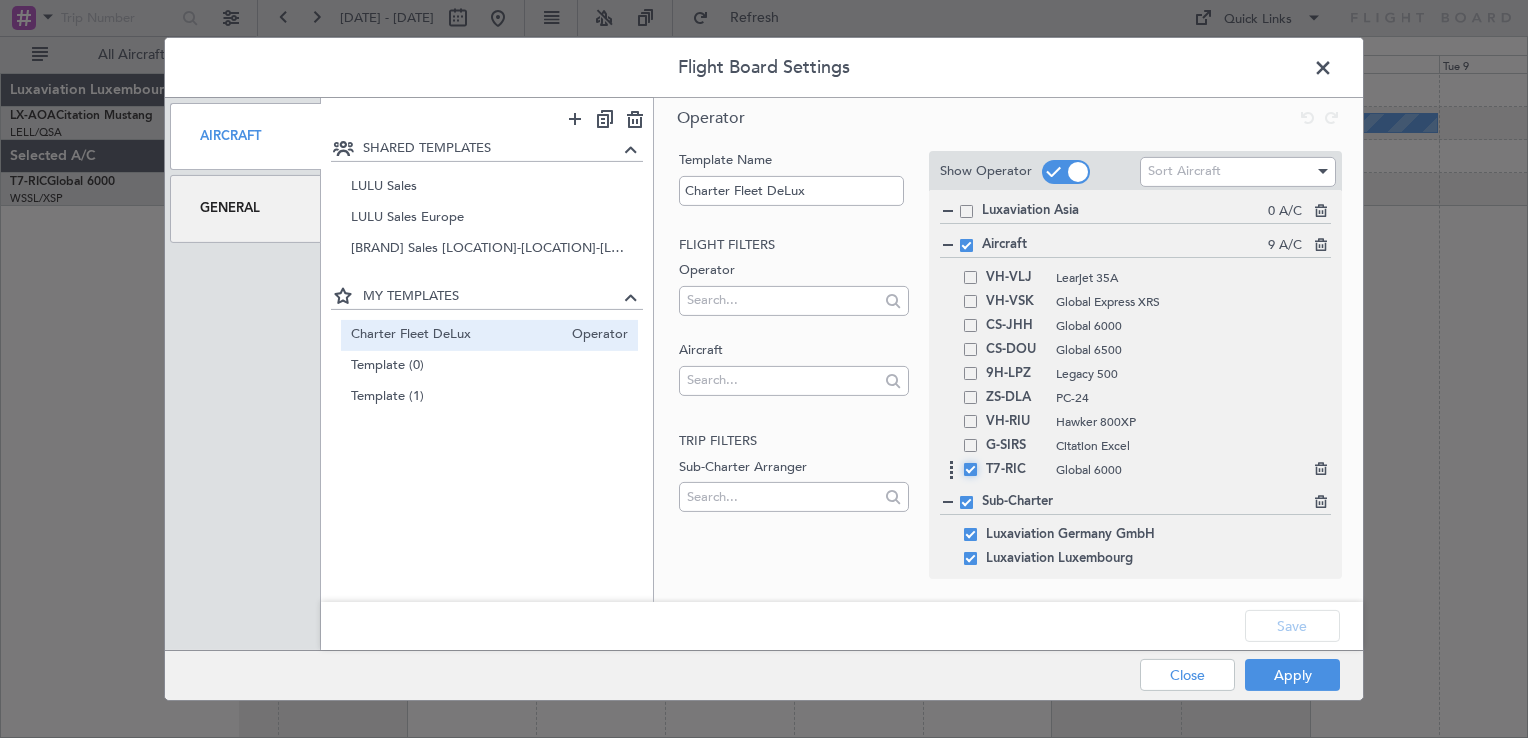 click at bounding box center (978, 463) 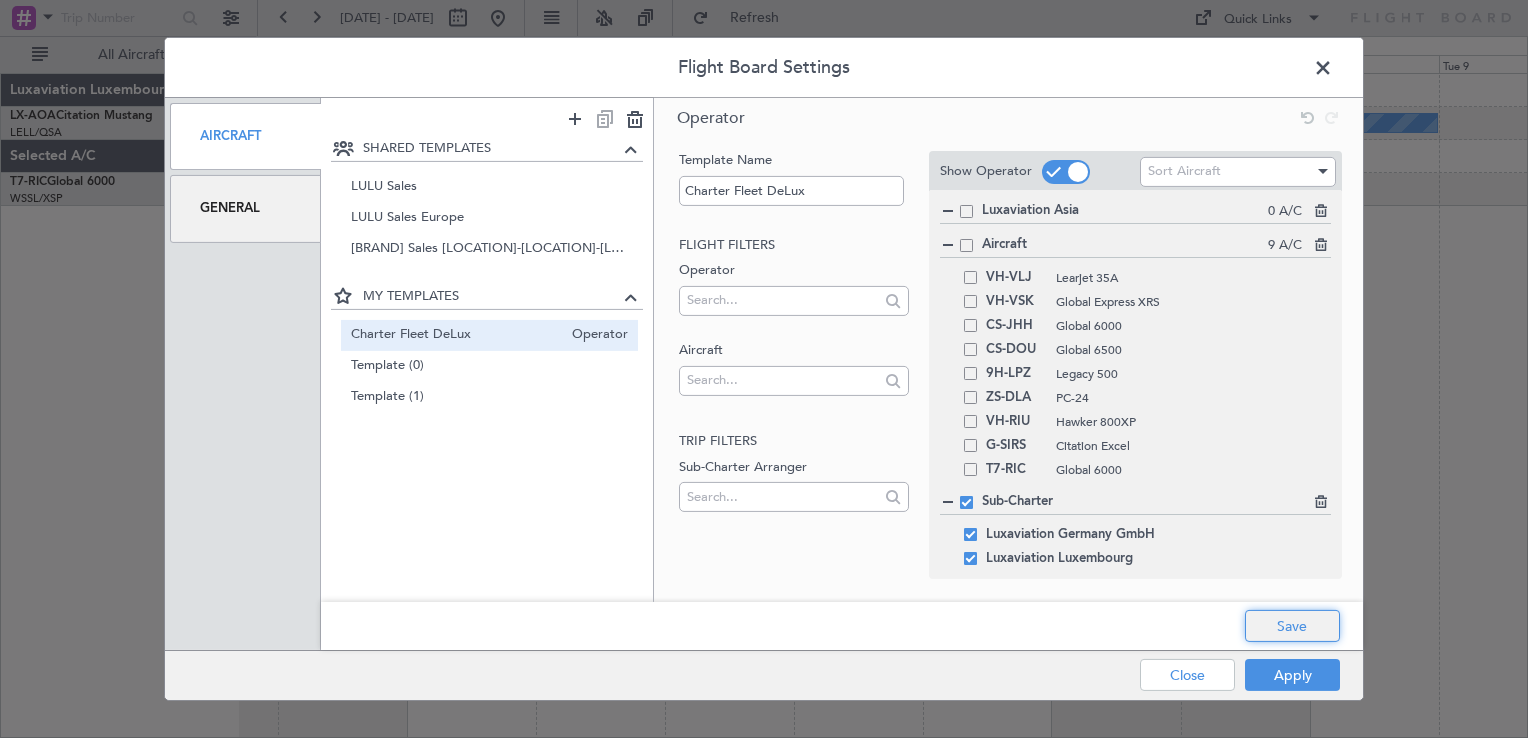click on "Save" at bounding box center [1292, 626] 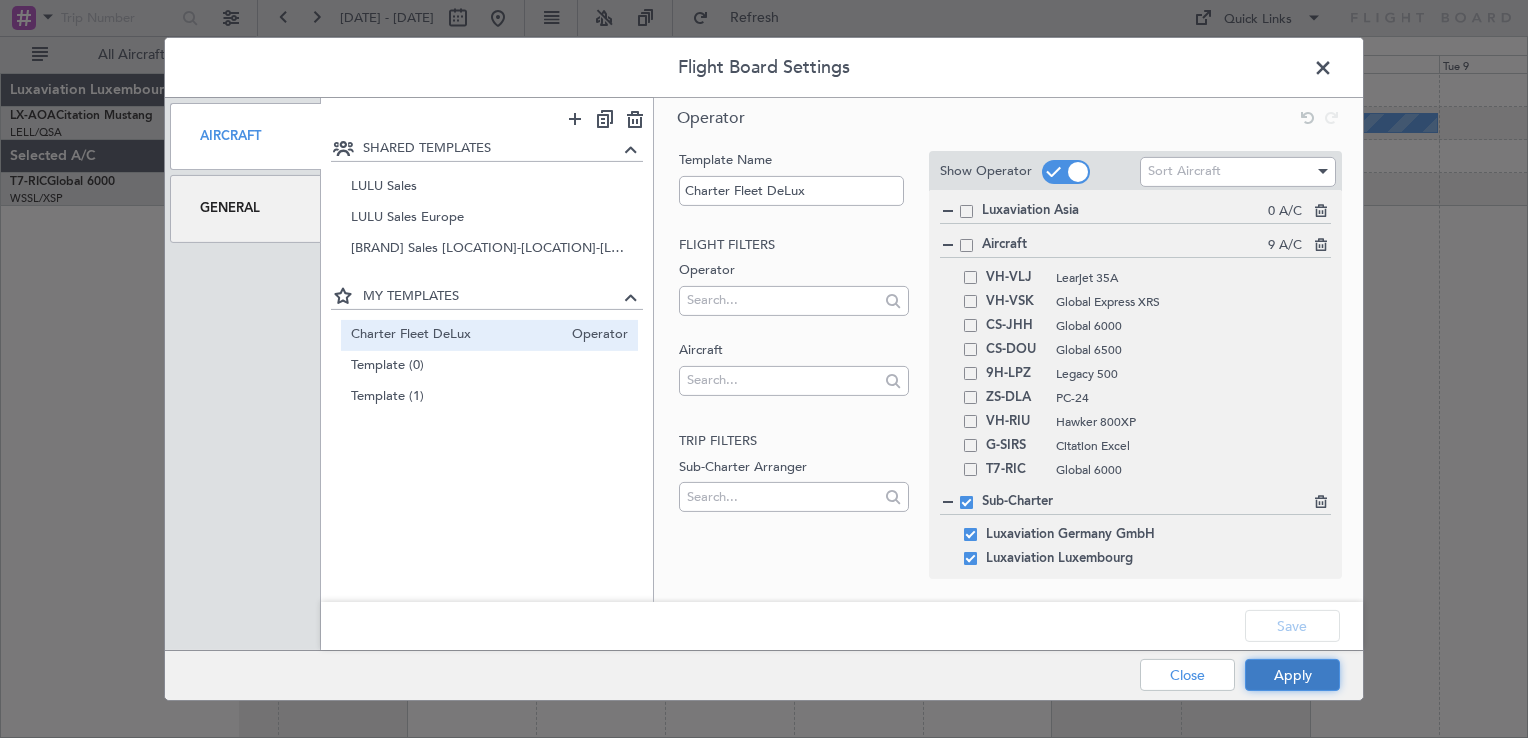 click on "Apply" at bounding box center (1292, 675) 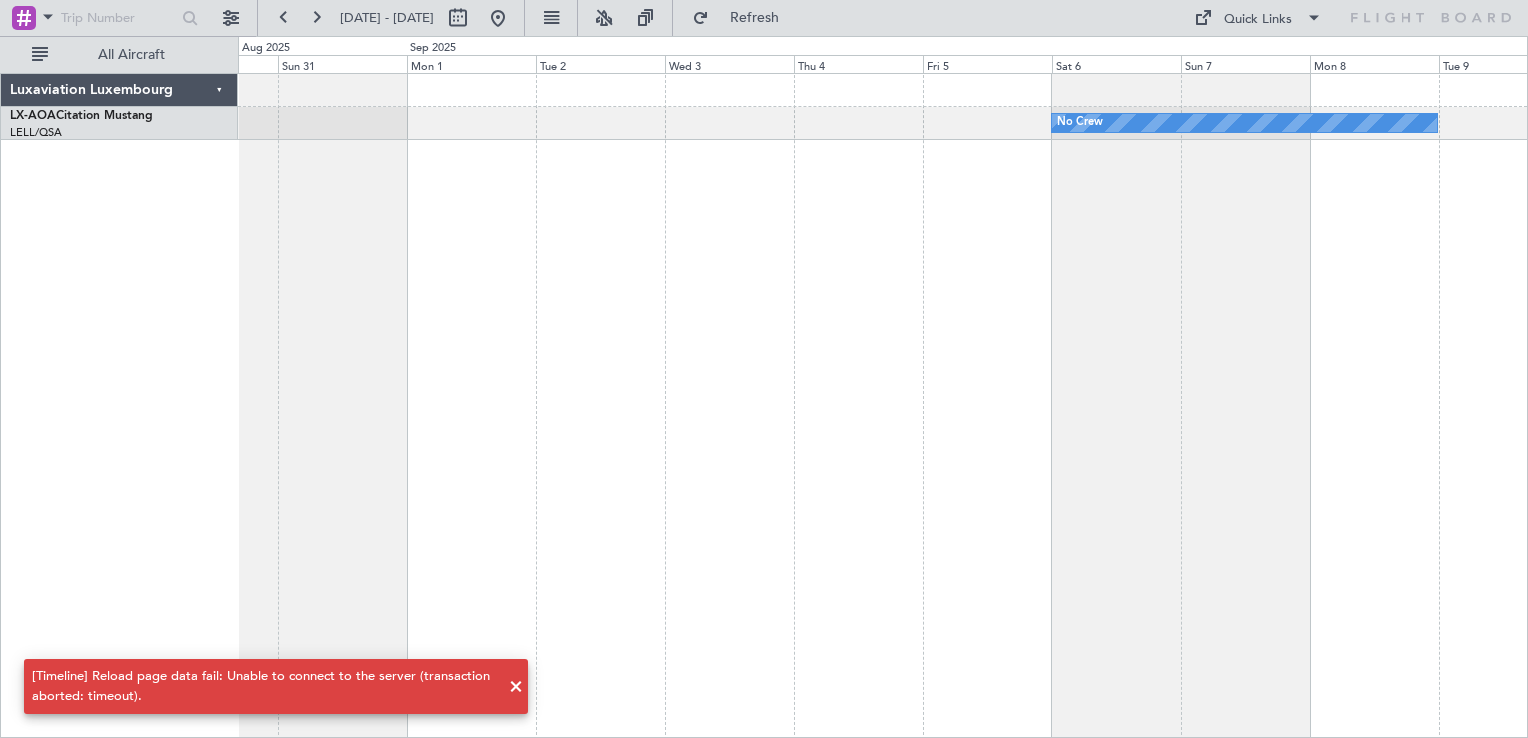 click on "No Crew" 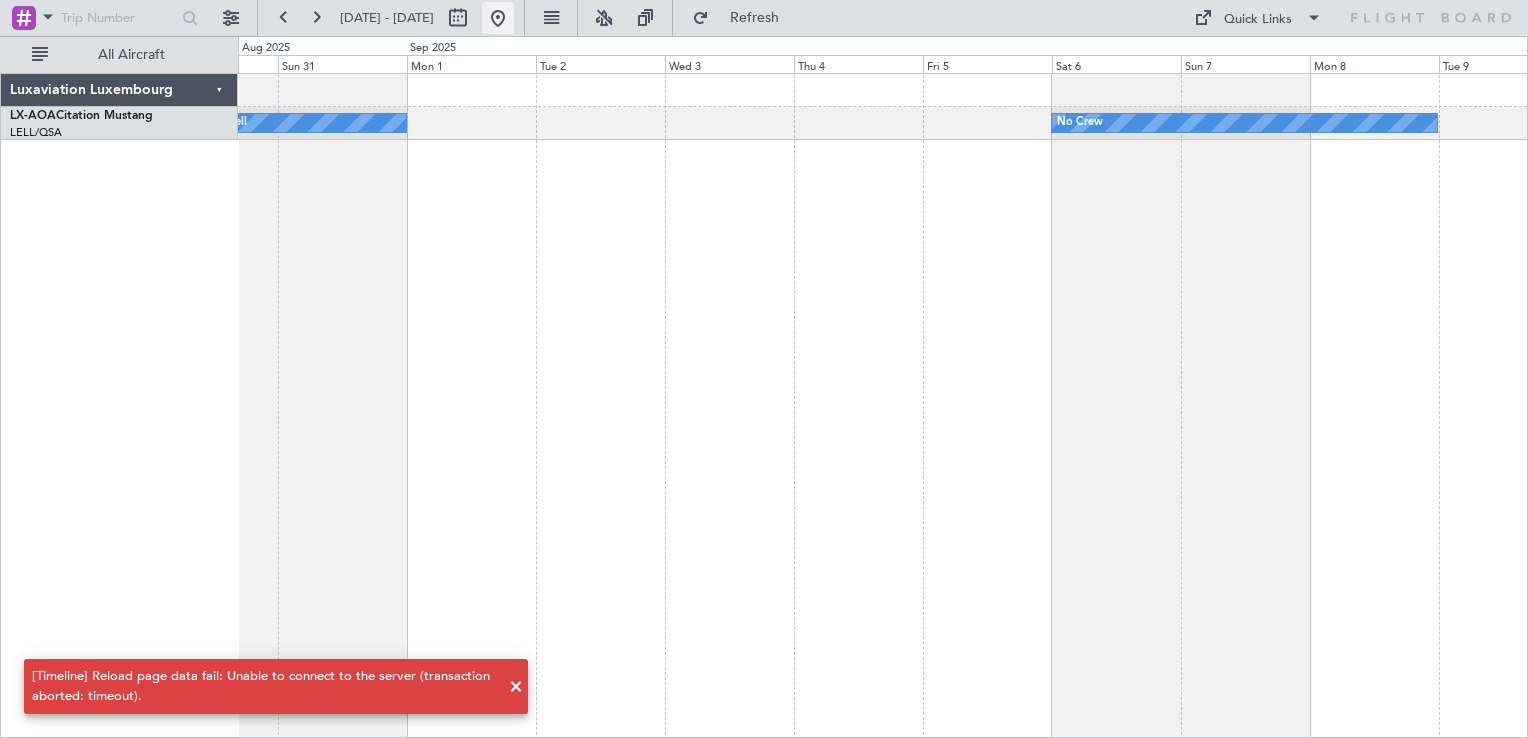 click at bounding box center (498, 18) 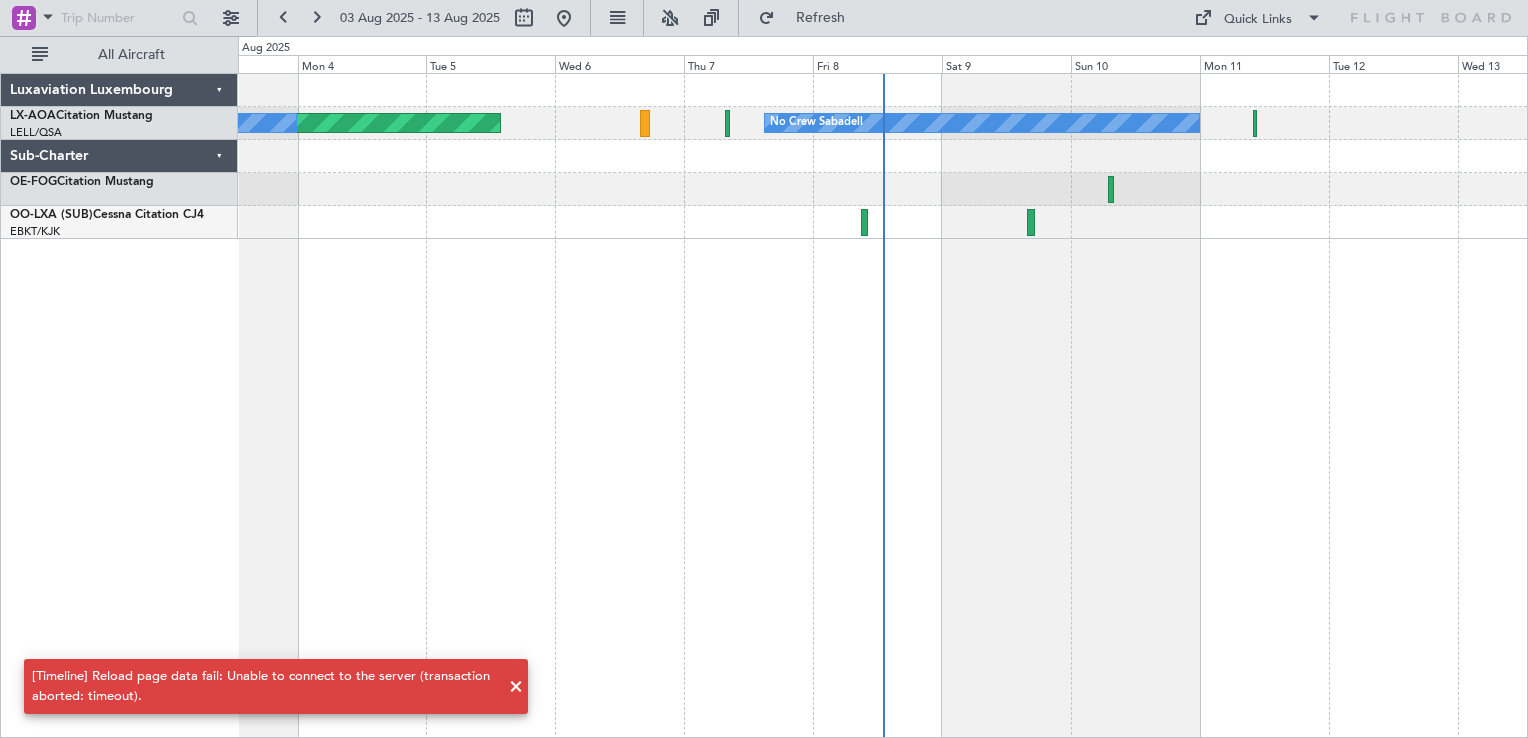 click on "AOG Maint Biarritz (Pays Basque)
No Crew Sabadell
No Crew Sabadell
No Crew Sabadell" 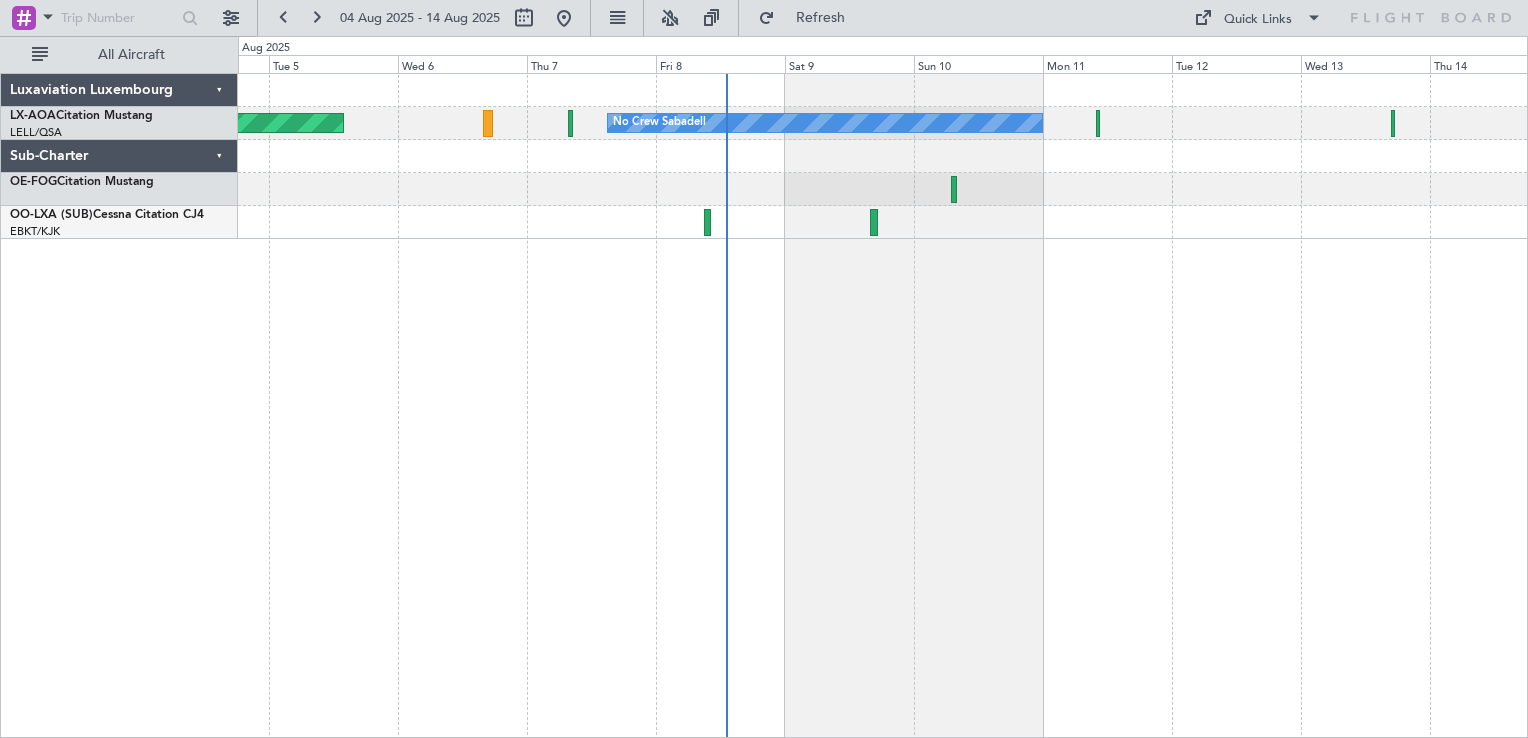 click on "AOG Maint Biarritz (Pays Basque)
No Crew Sabadell
No Crew Sabadell
No Crew Sabadell" 